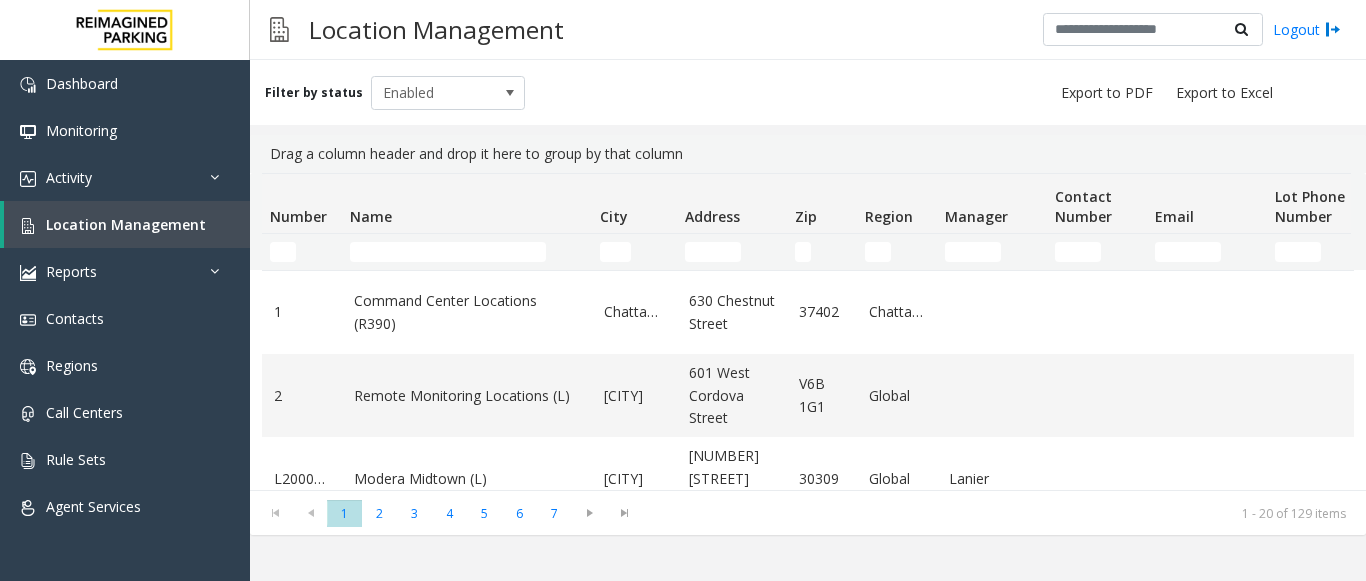 scroll, scrollTop: 0, scrollLeft: 0, axis: both 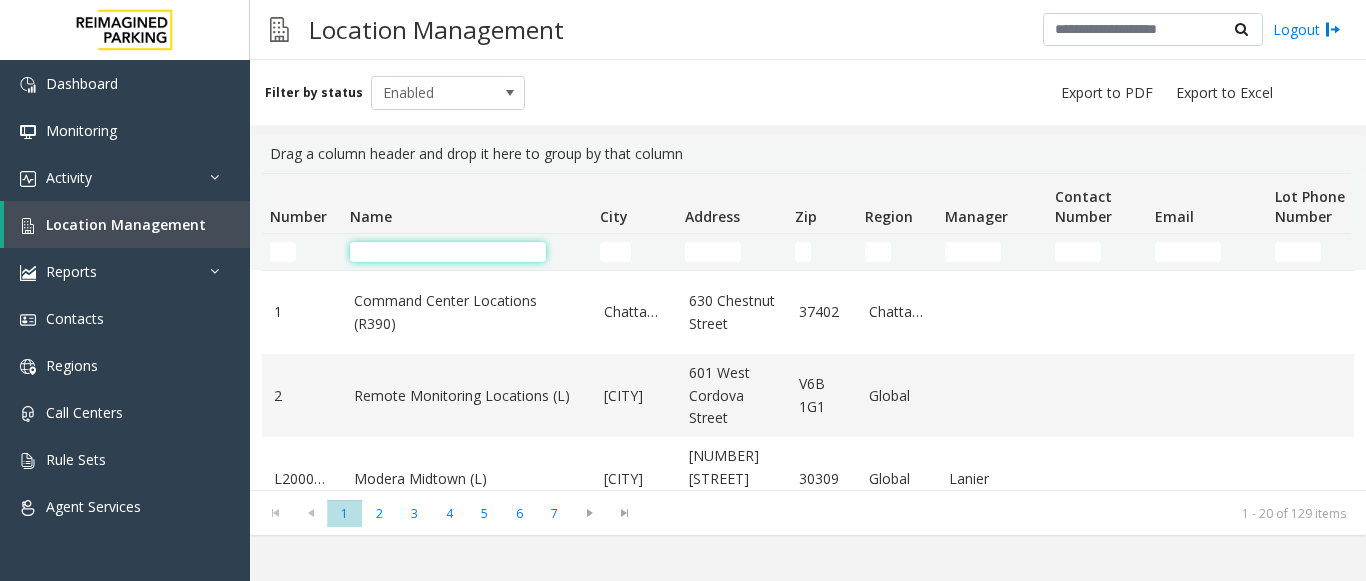 click 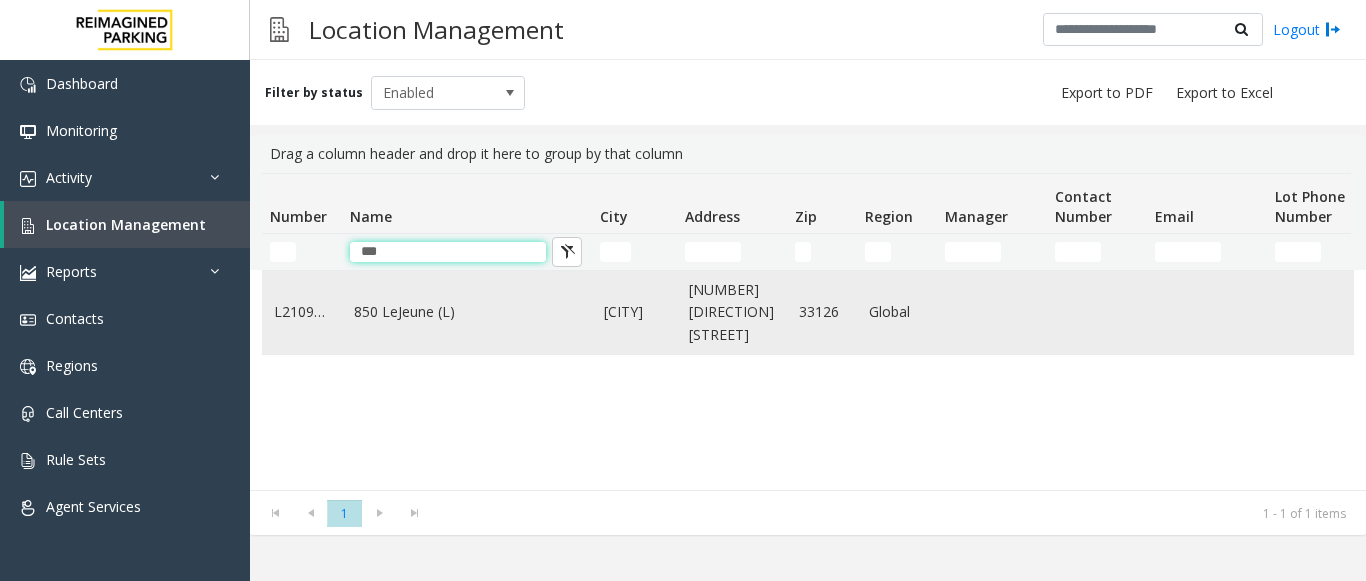 type on "***" 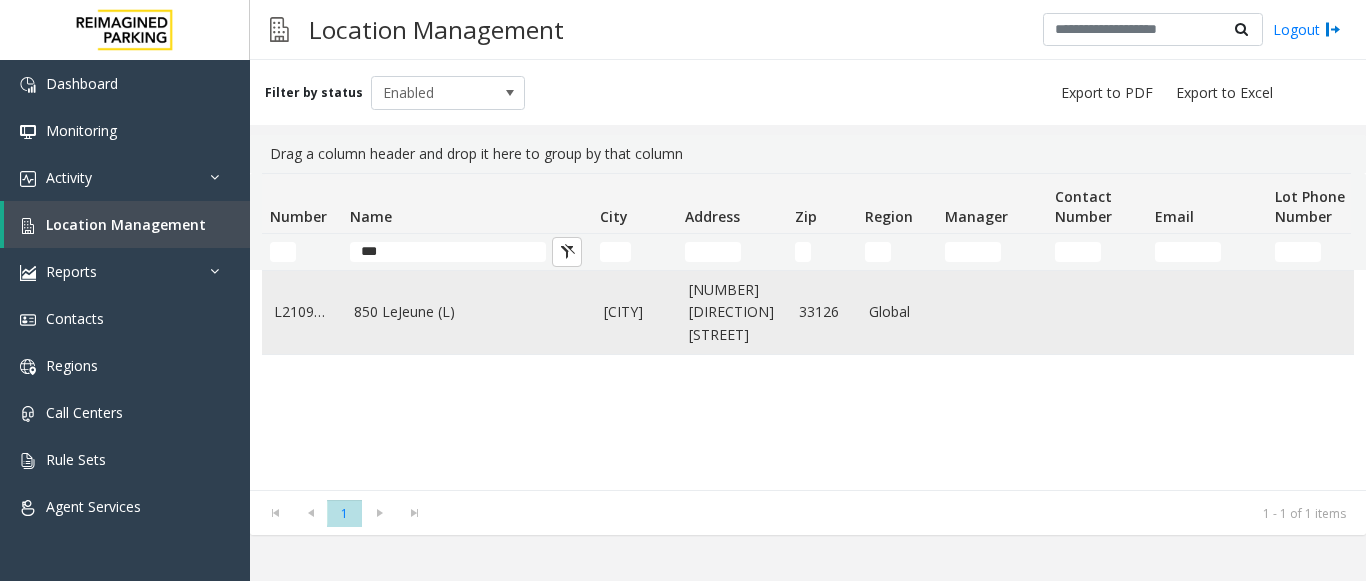 click on "[NUMBER] [STREET] (L)" 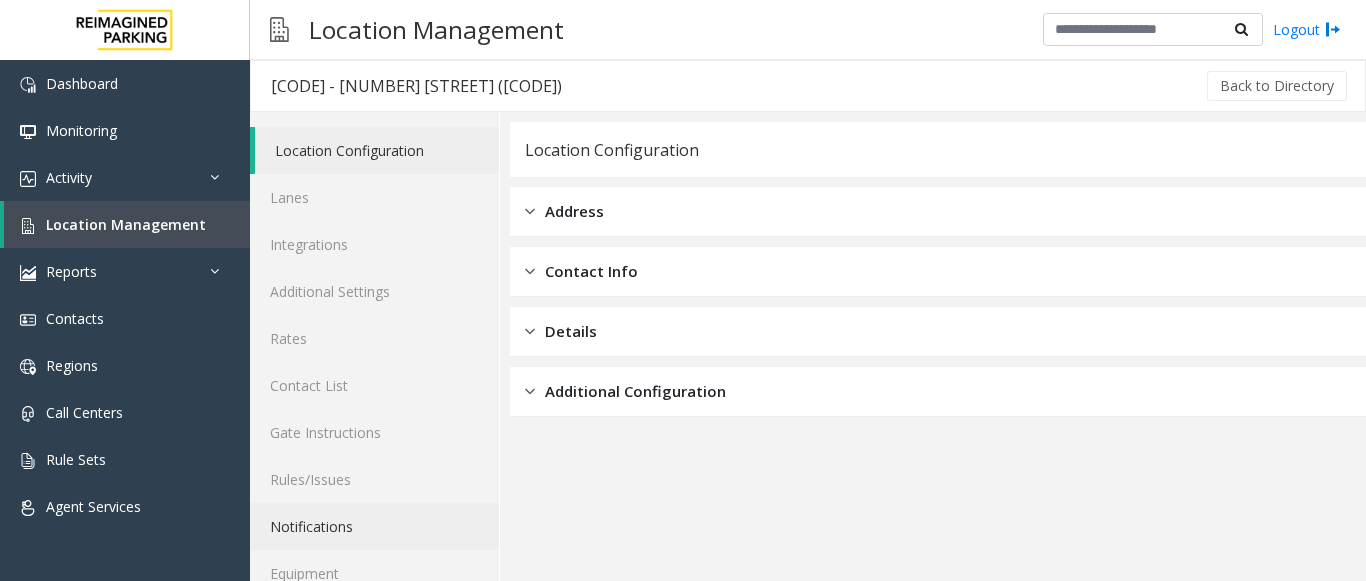 scroll, scrollTop: 78, scrollLeft: 0, axis: vertical 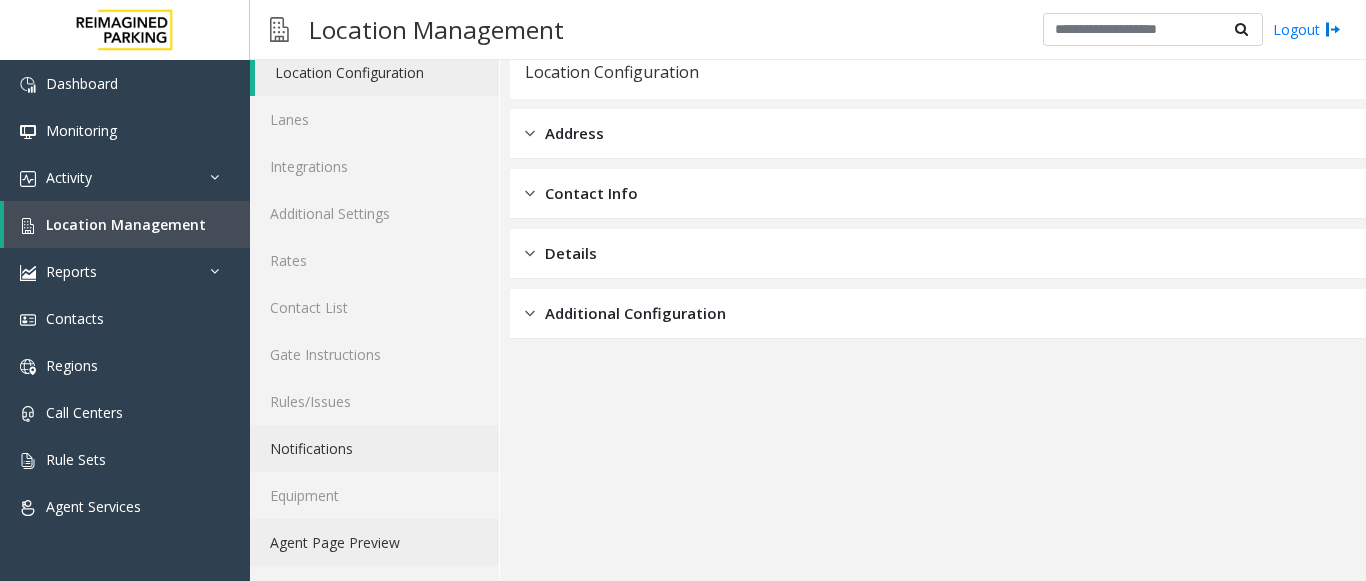 click on "Agent Page Preview" 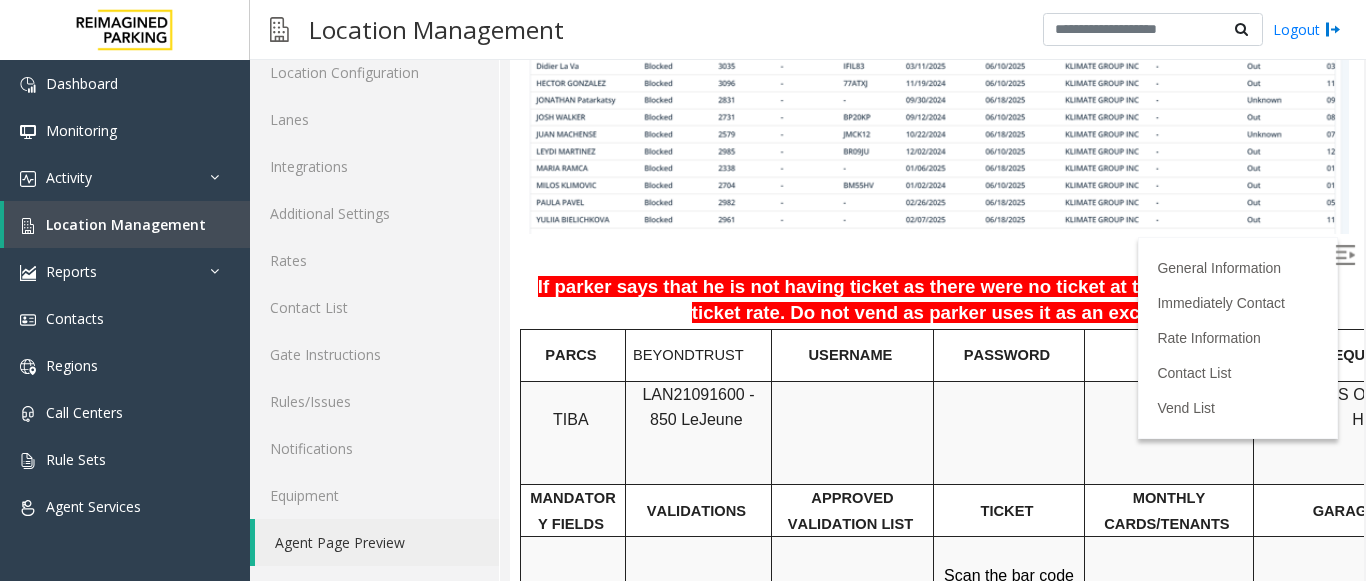 scroll, scrollTop: 1300, scrollLeft: 0, axis: vertical 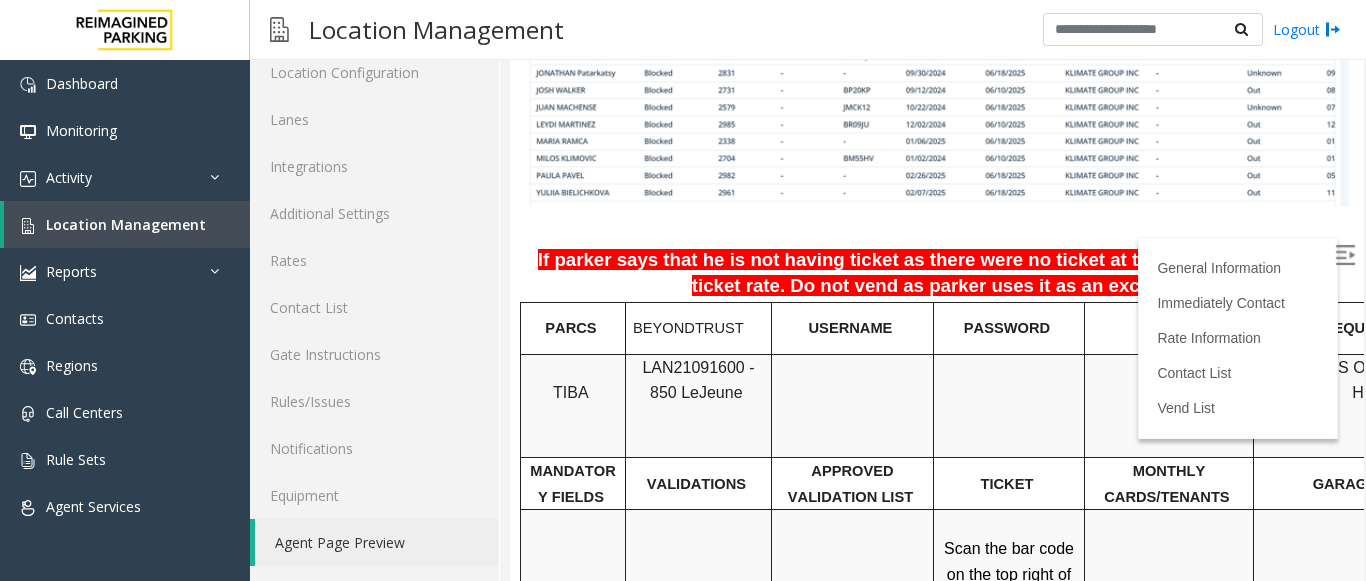 click on "[LICENSE_PLATE] - [NUMBER] [STREET]" at bounding box center [698, 380] 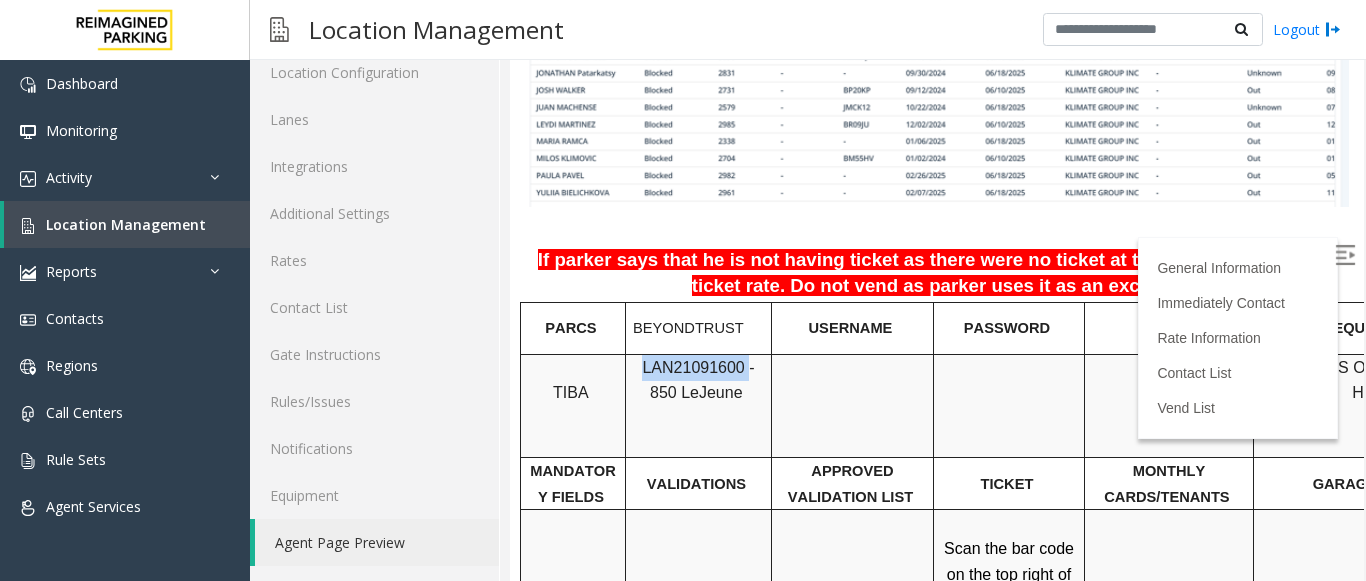 click on "[LICENSE_PLATE] - [NUMBER] [STREET]" at bounding box center [698, 380] 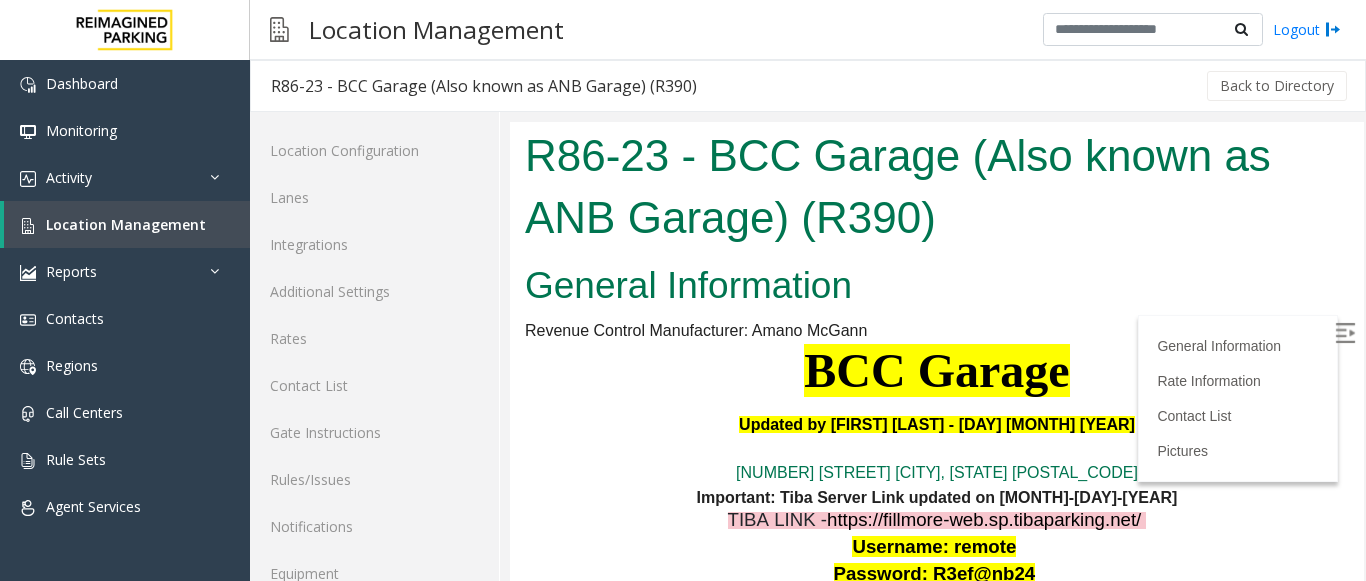 scroll, scrollTop: 0, scrollLeft: 0, axis: both 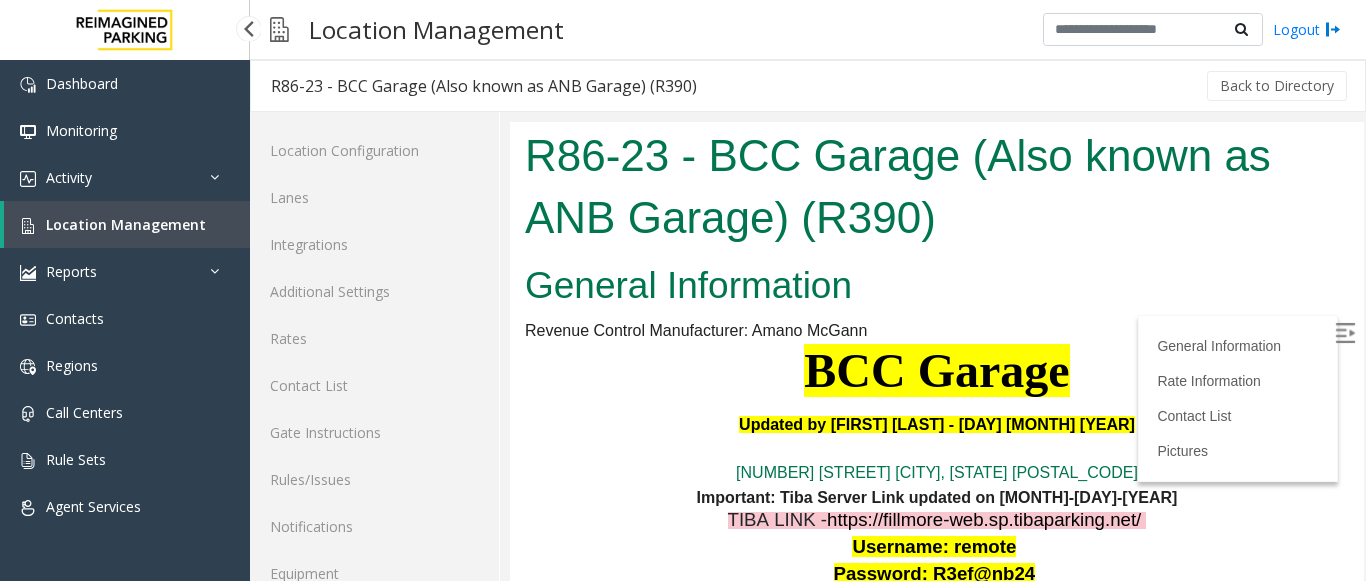 click on "Location Management" at bounding box center (126, 224) 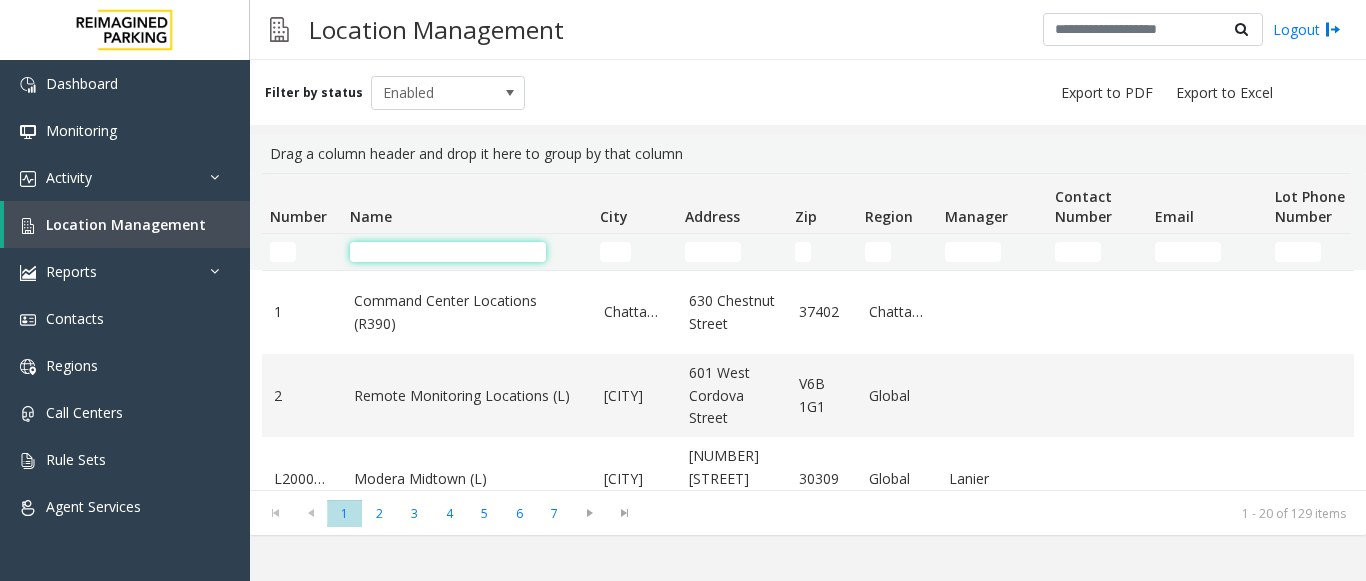 click 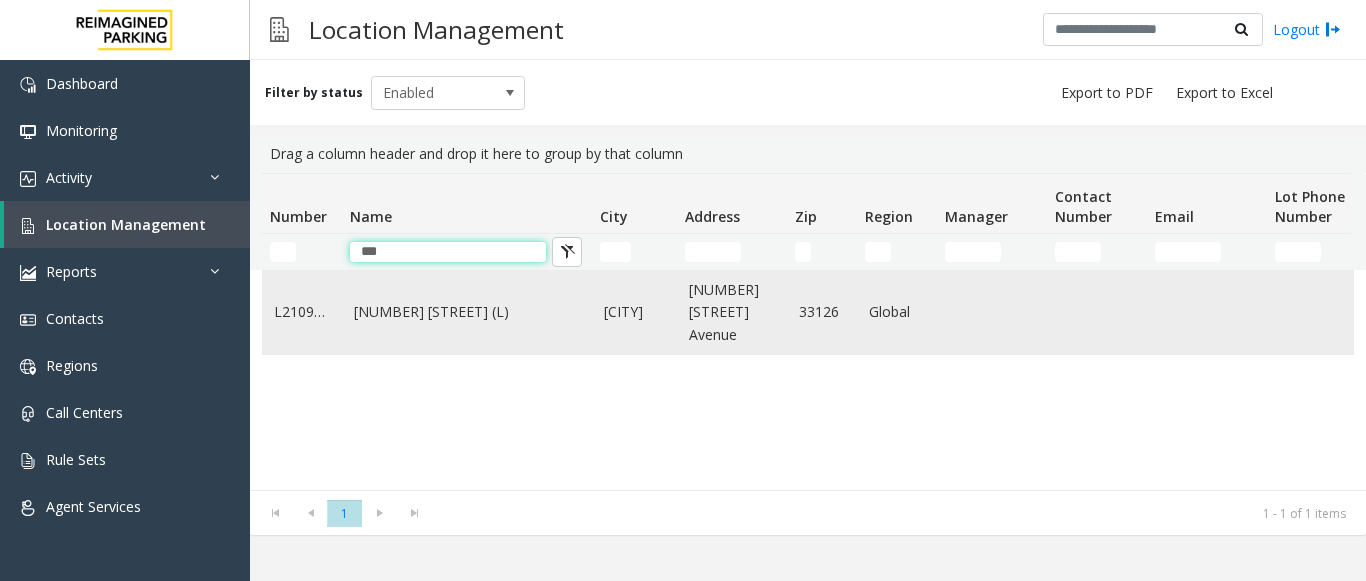 type on "***" 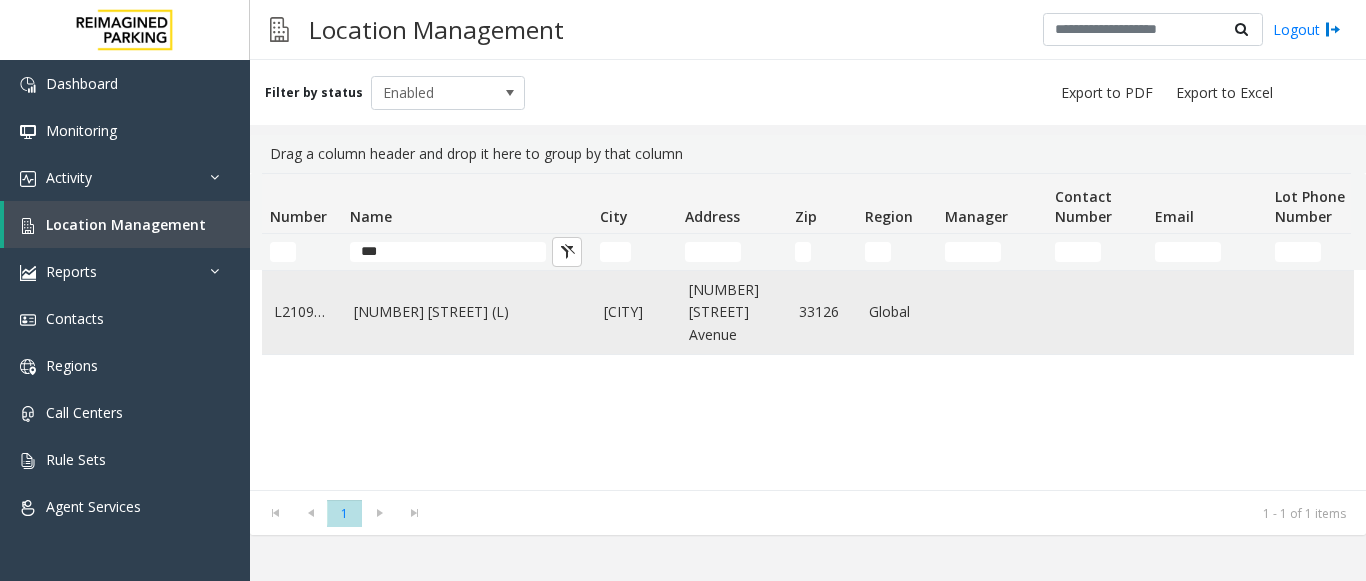 click on "[NUMBER] [STREET] (L)" 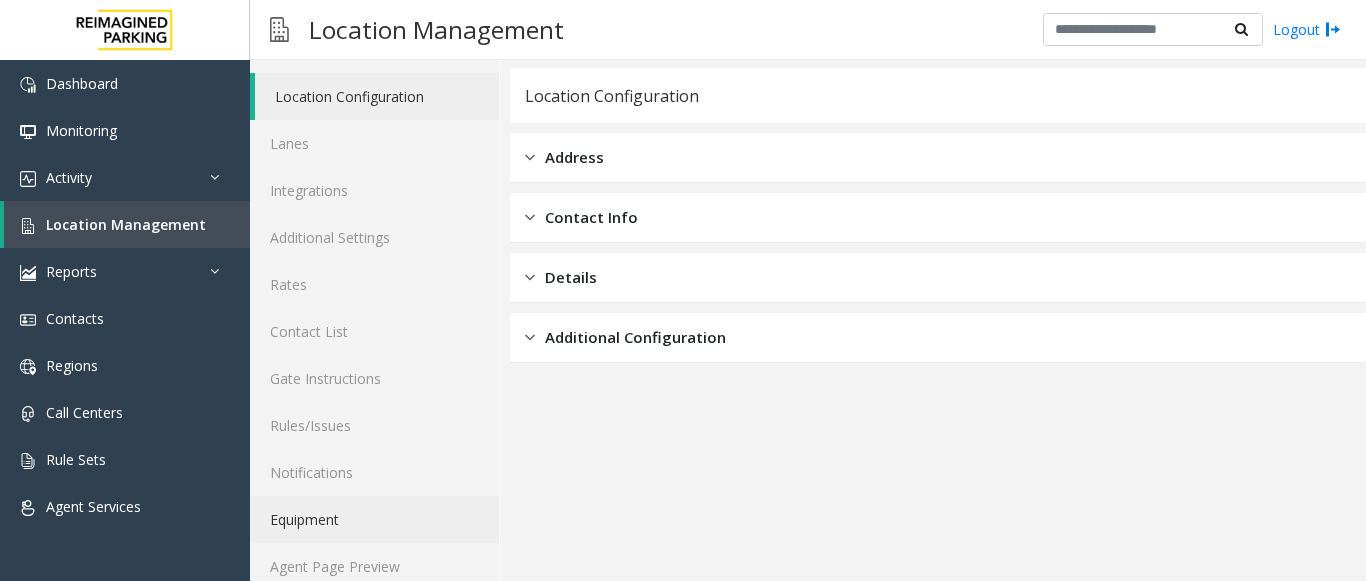scroll, scrollTop: 78, scrollLeft: 0, axis: vertical 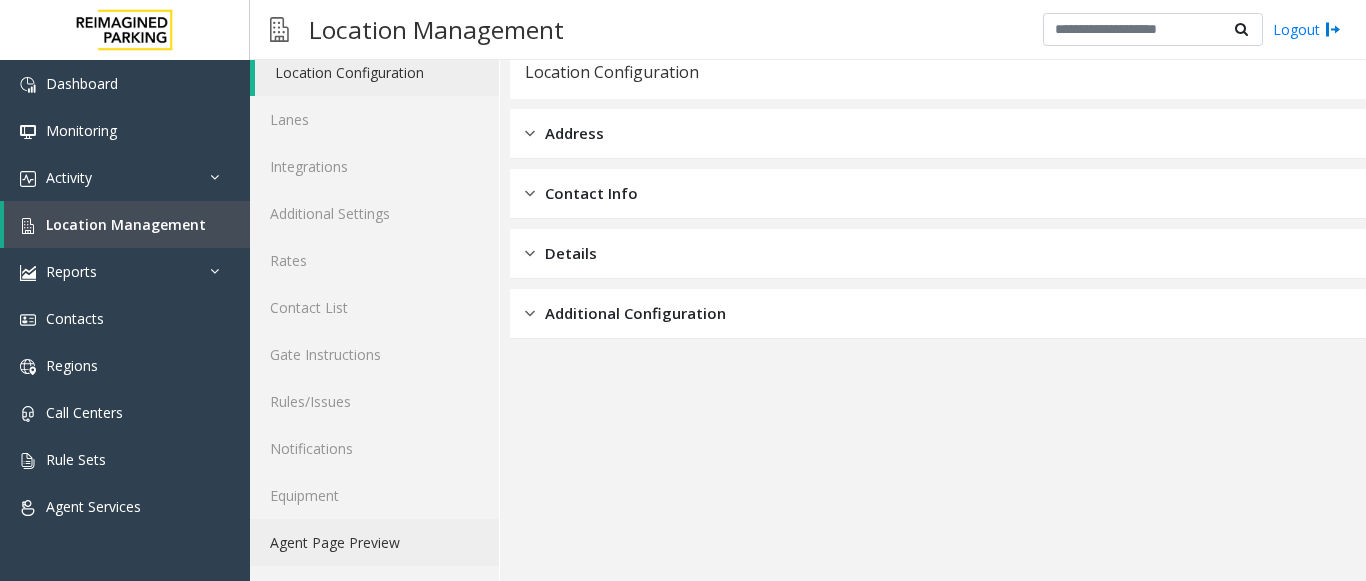 click on "Agent Page Preview" 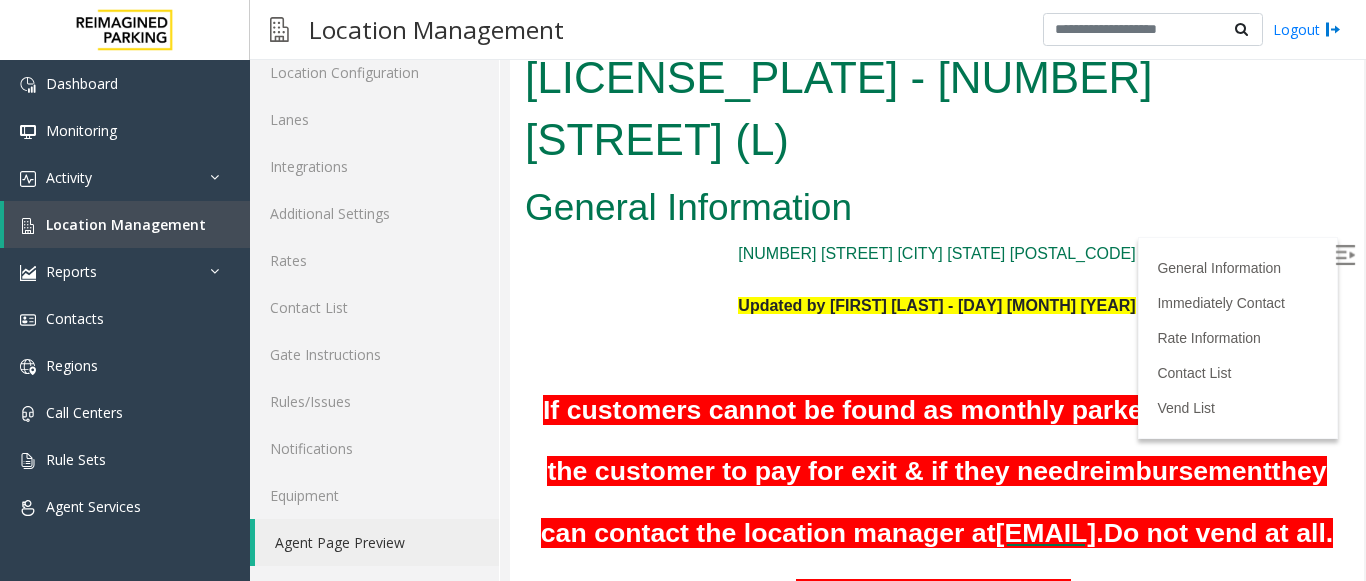 scroll, scrollTop: 0, scrollLeft: 0, axis: both 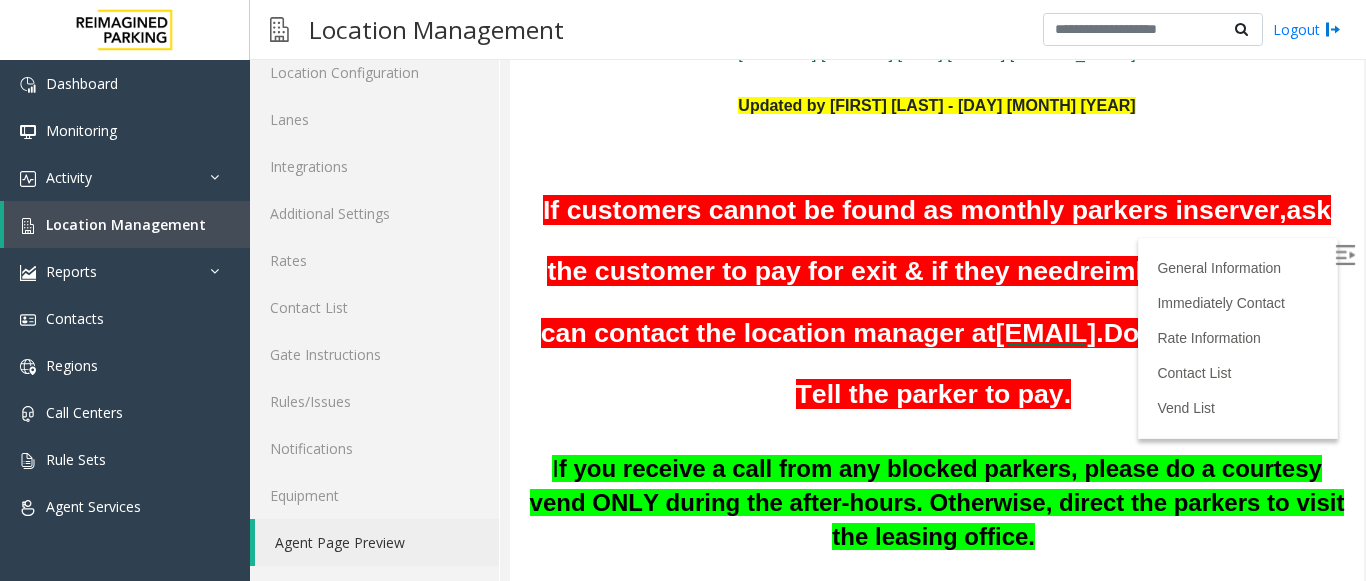 click at bounding box center (937, 157) 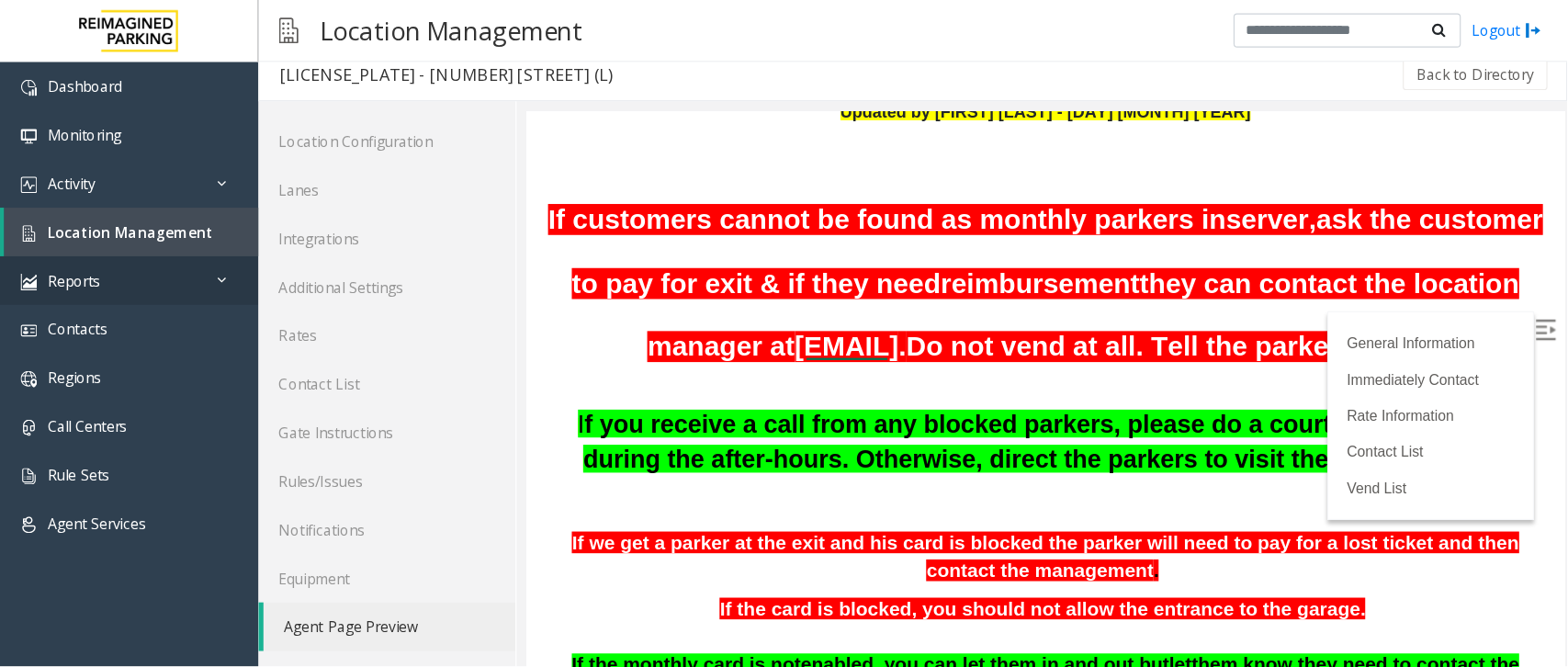 scroll, scrollTop: 12, scrollLeft: 0, axis: vertical 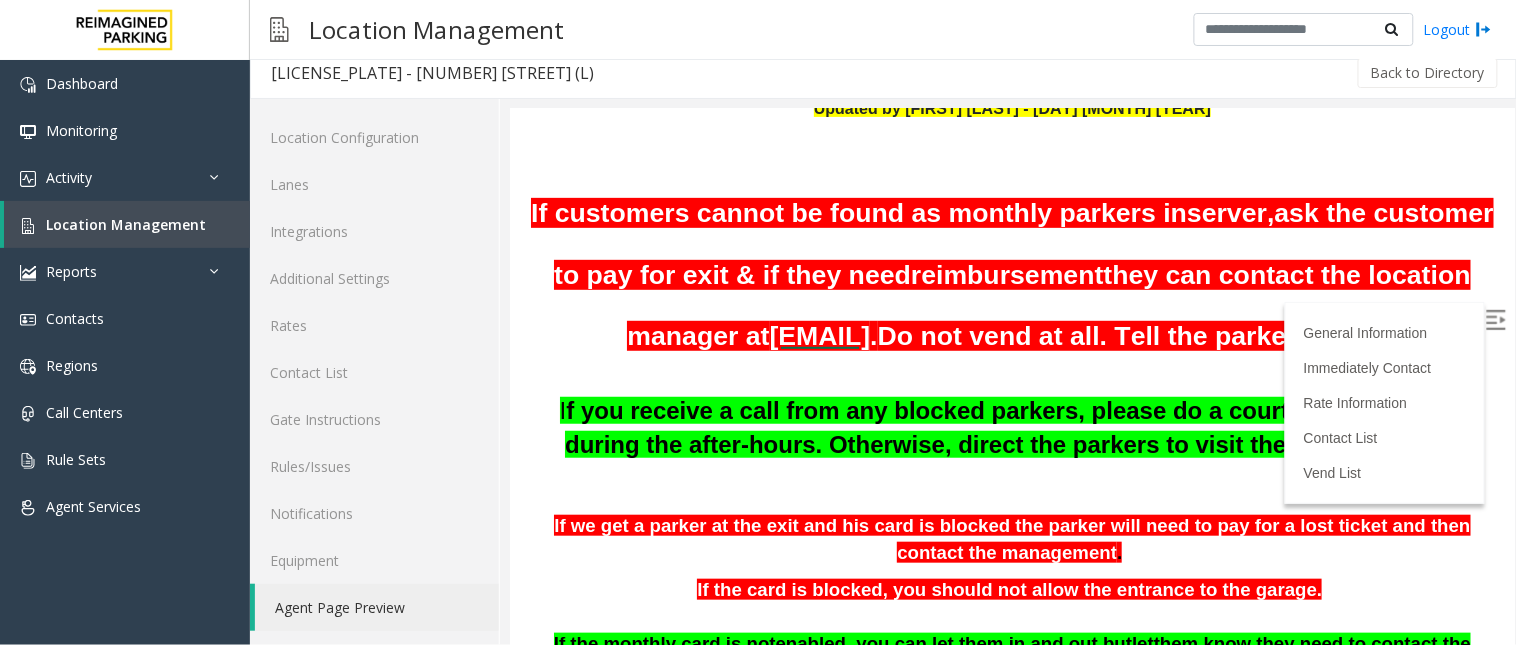 click at bounding box center [1011, 159] 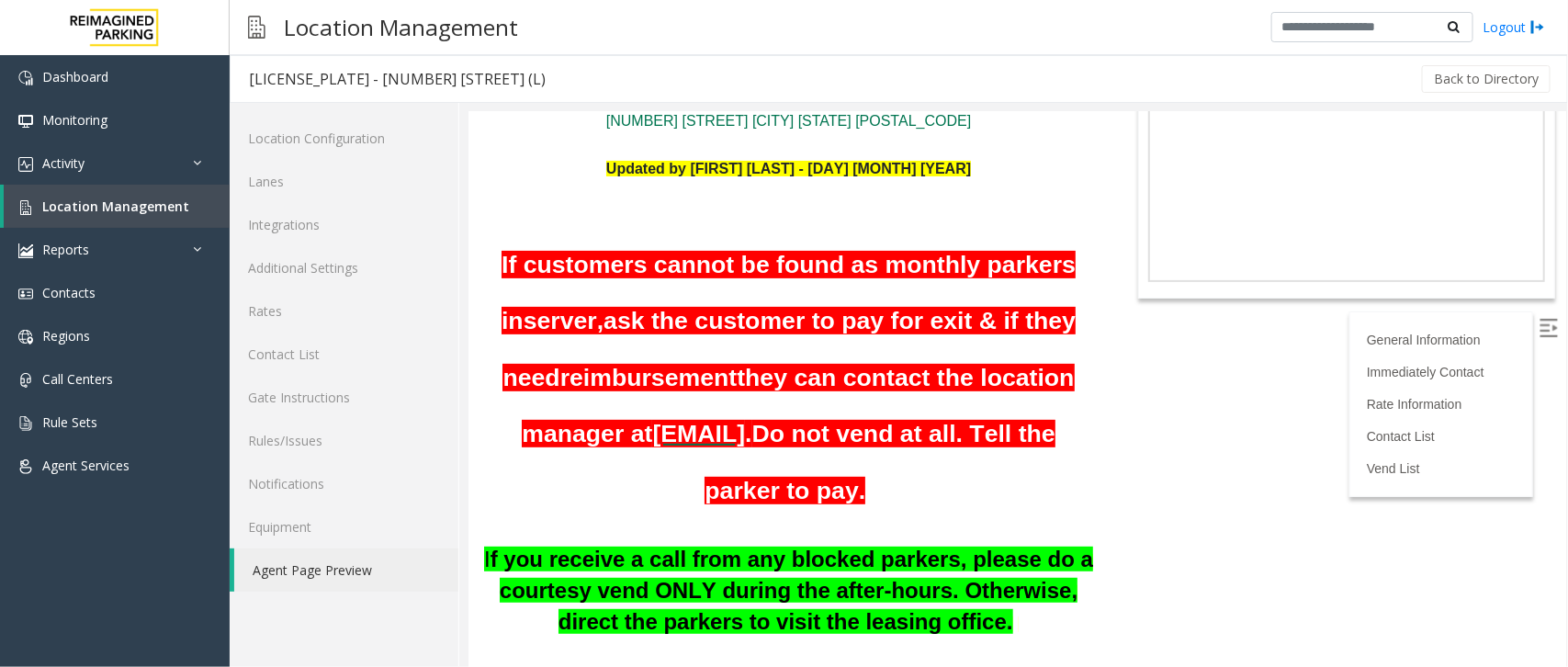 scroll, scrollTop: 0, scrollLeft: 0, axis: both 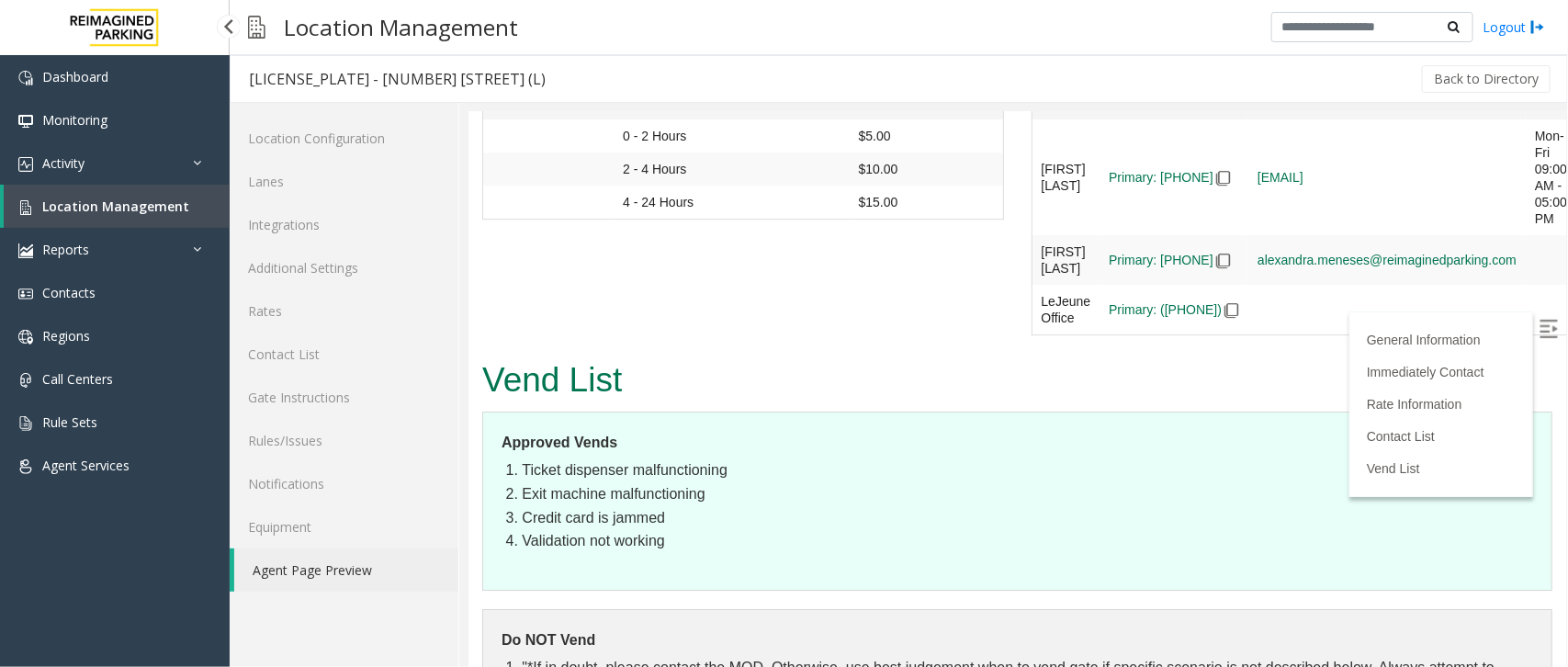 click on "Location Management" at bounding box center (116, 206) 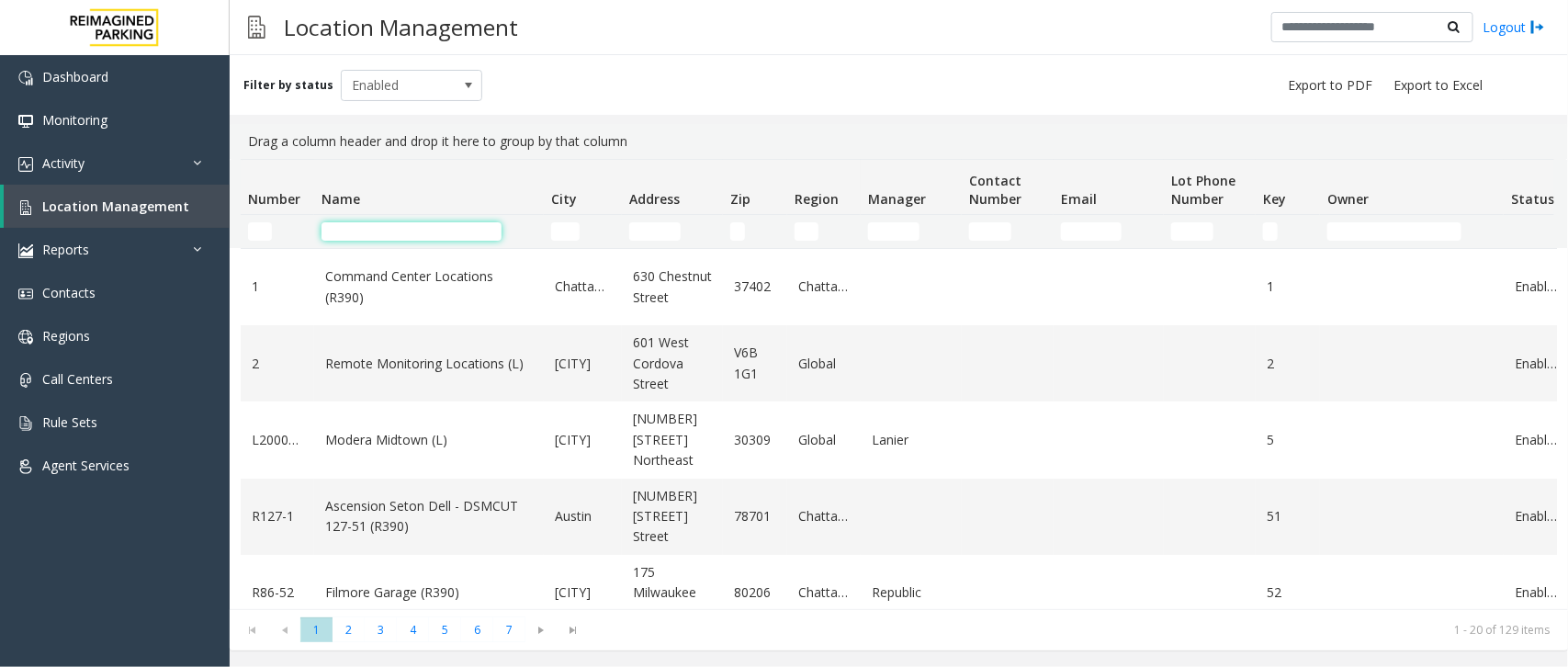 click 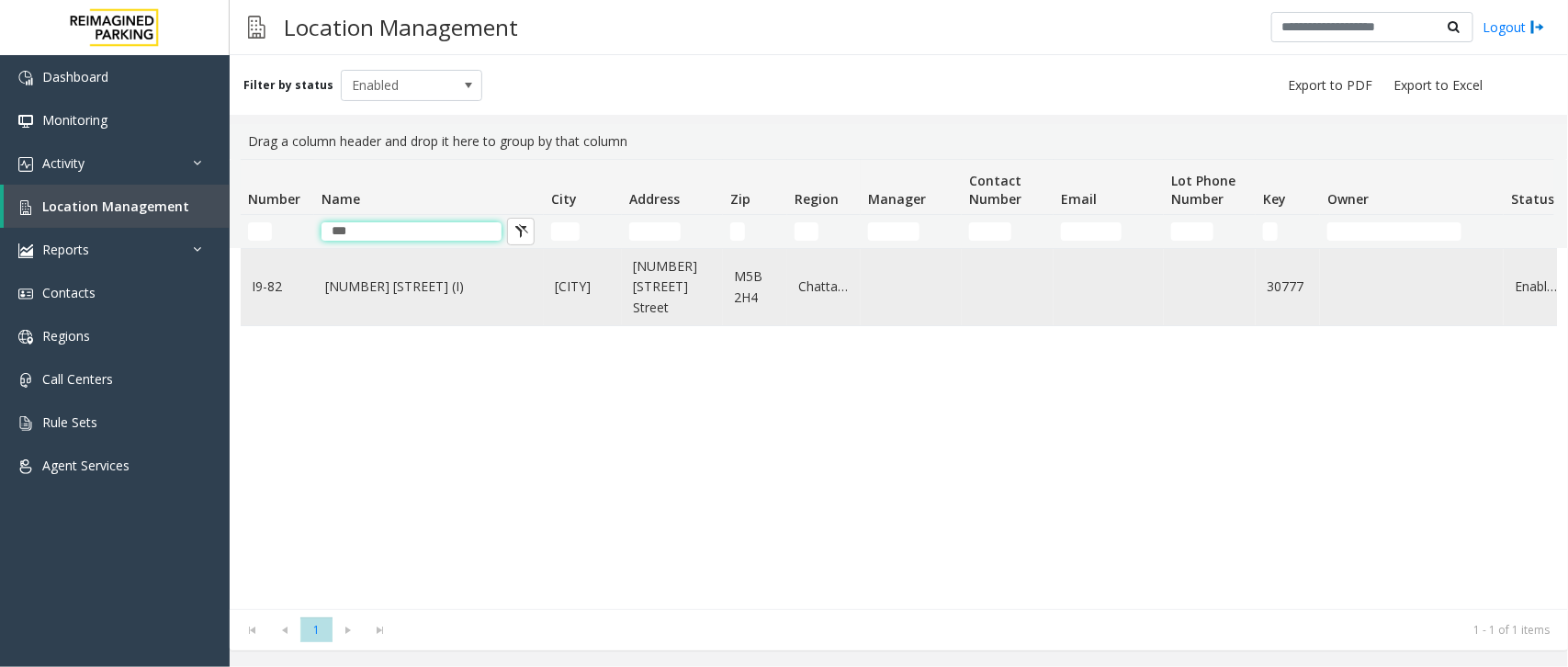 type on "***" 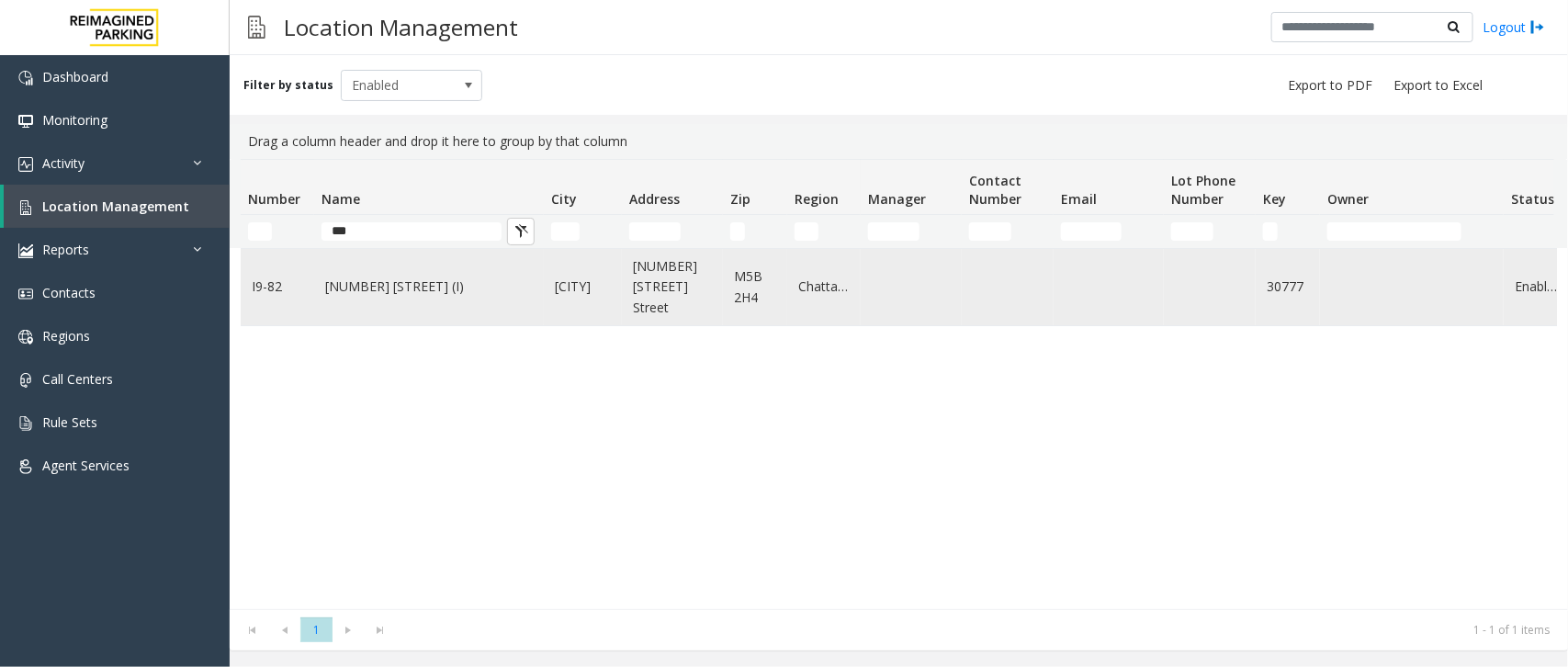 click on "[NUMBER] [STREET] (I)" 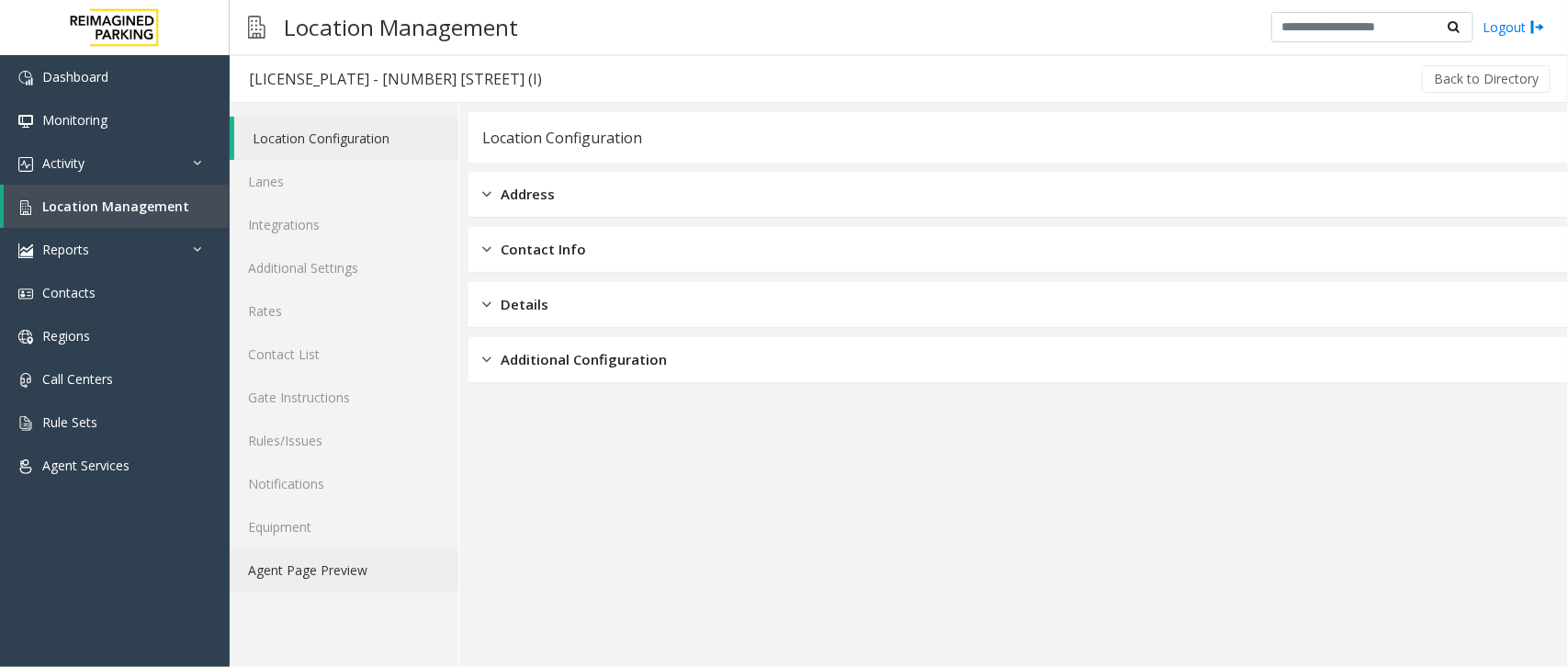 click on "Agent Page Preview" 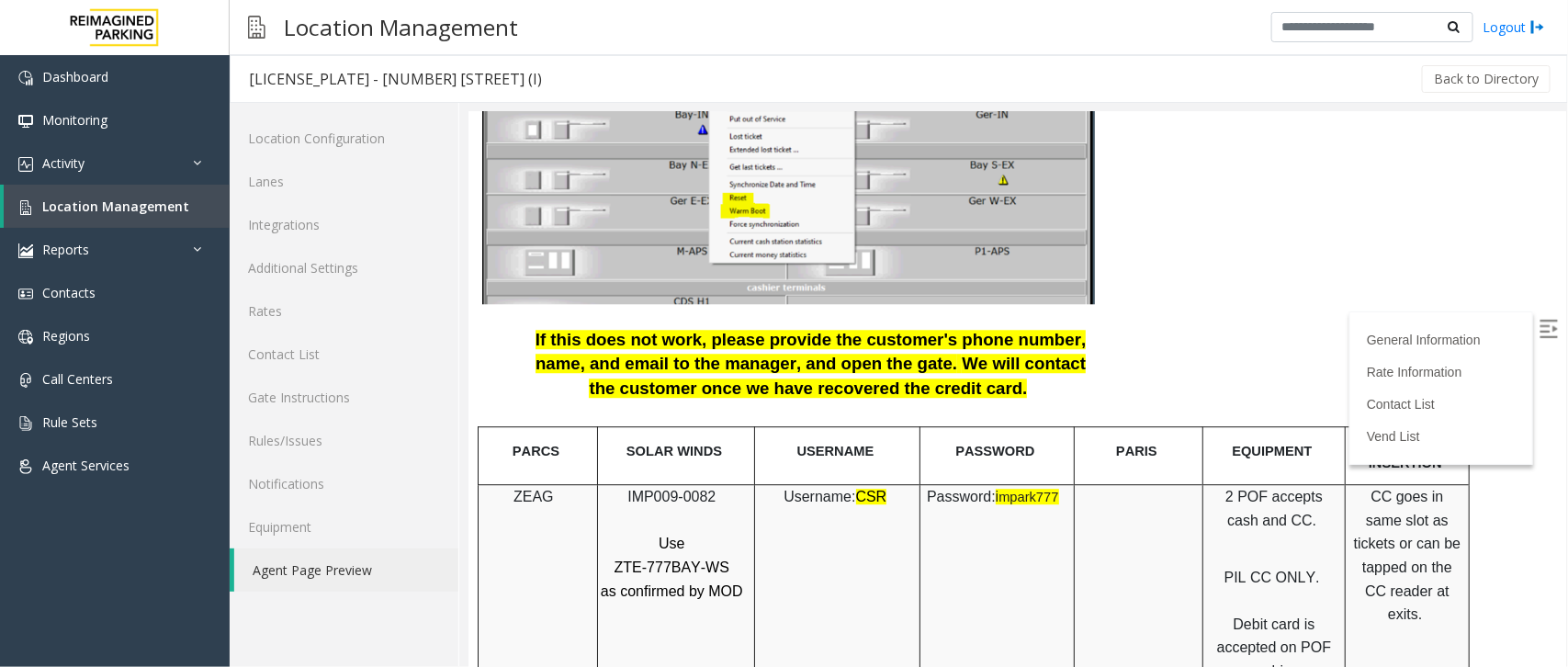 scroll, scrollTop: 2182, scrollLeft: 0, axis: vertical 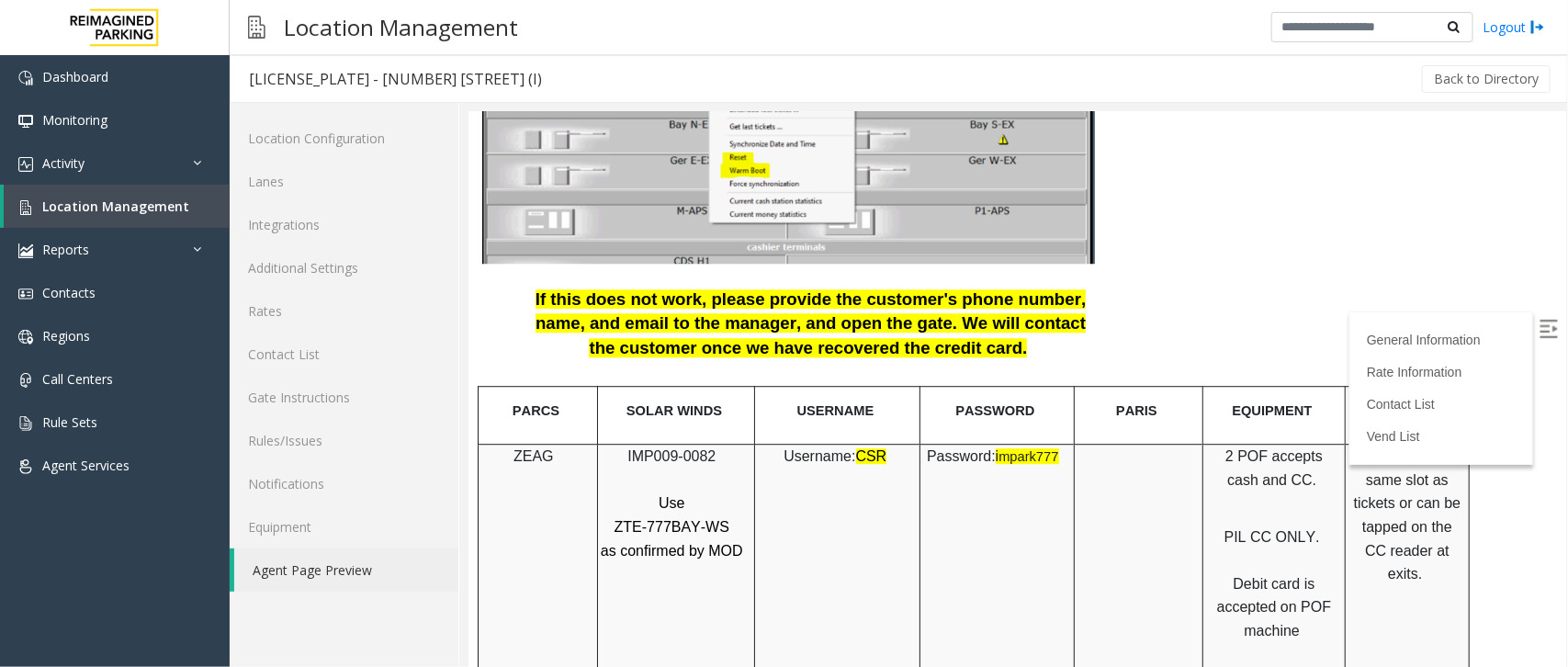 click on "Password:  [PASSWORD]" at bounding box center (997, 736) 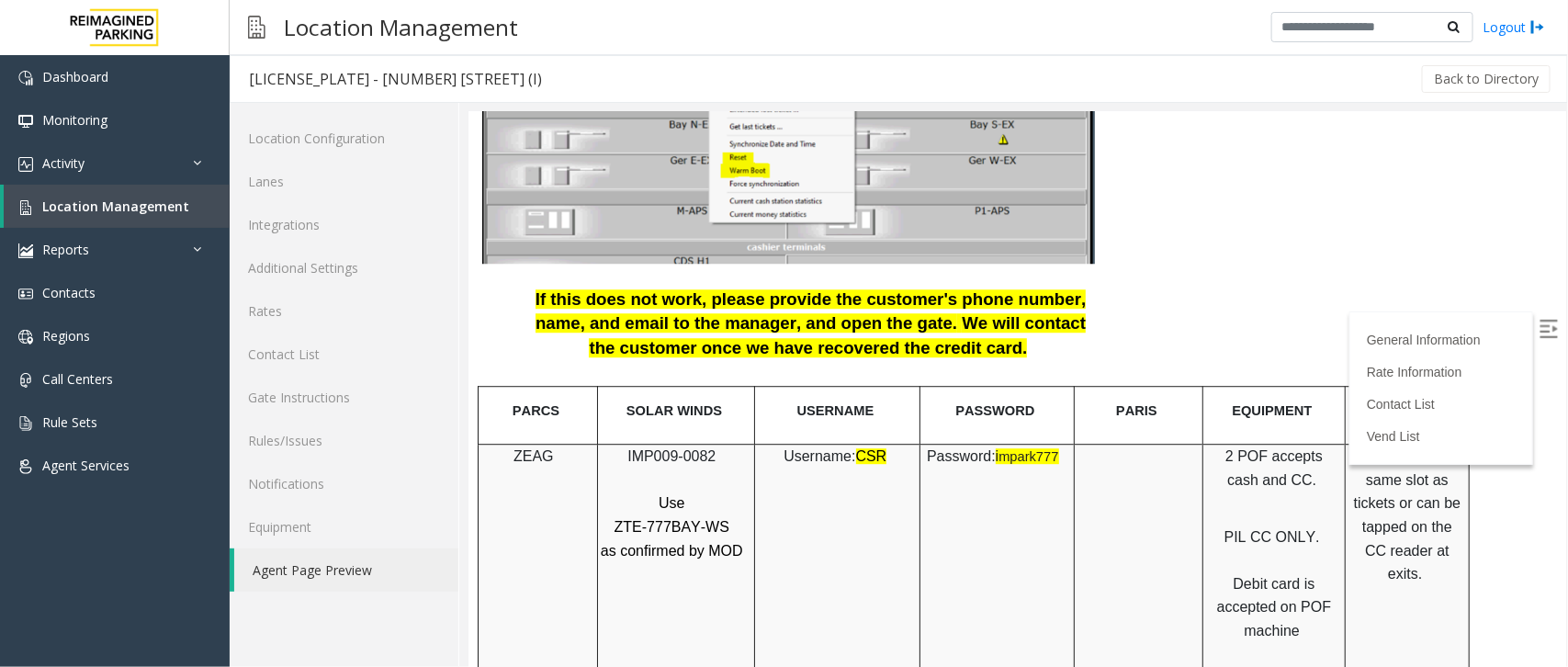 click at bounding box center [1548, 328] 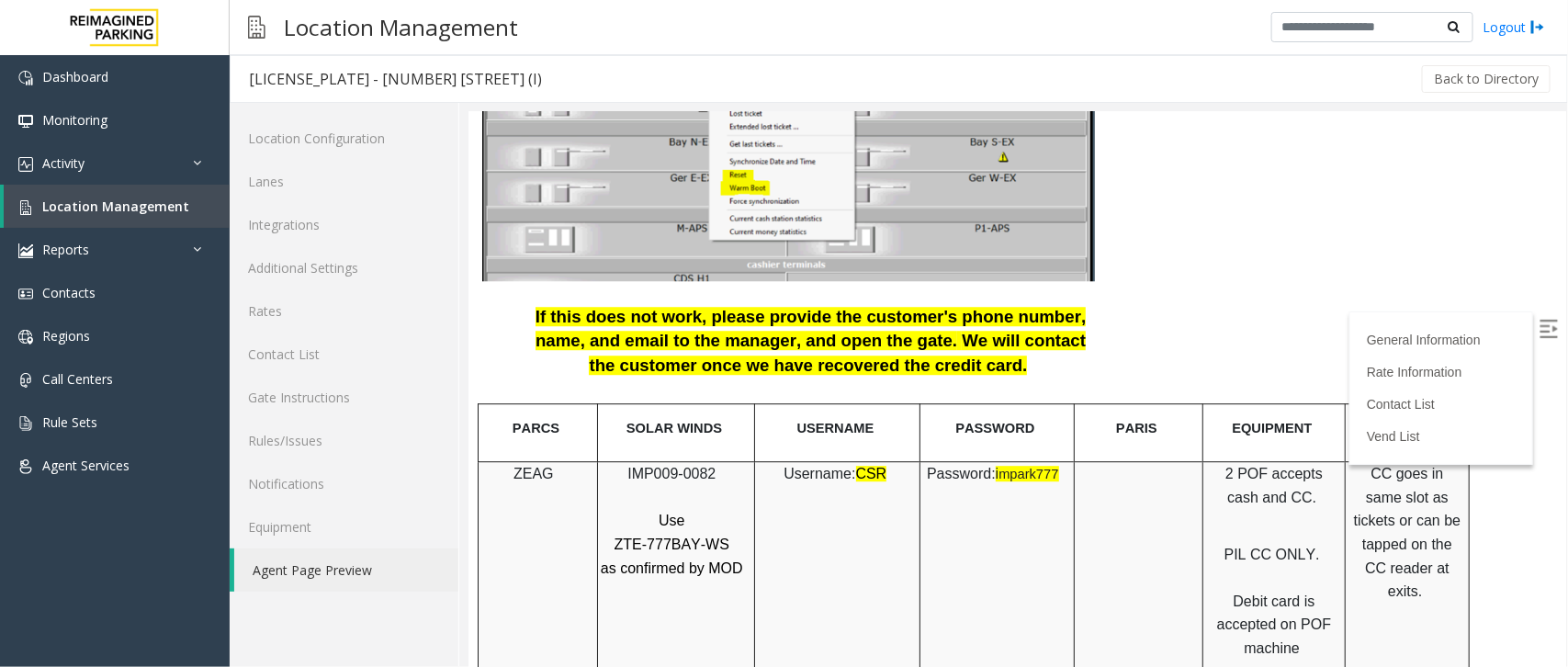 scroll, scrollTop: 2182, scrollLeft: 0, axis: vertical 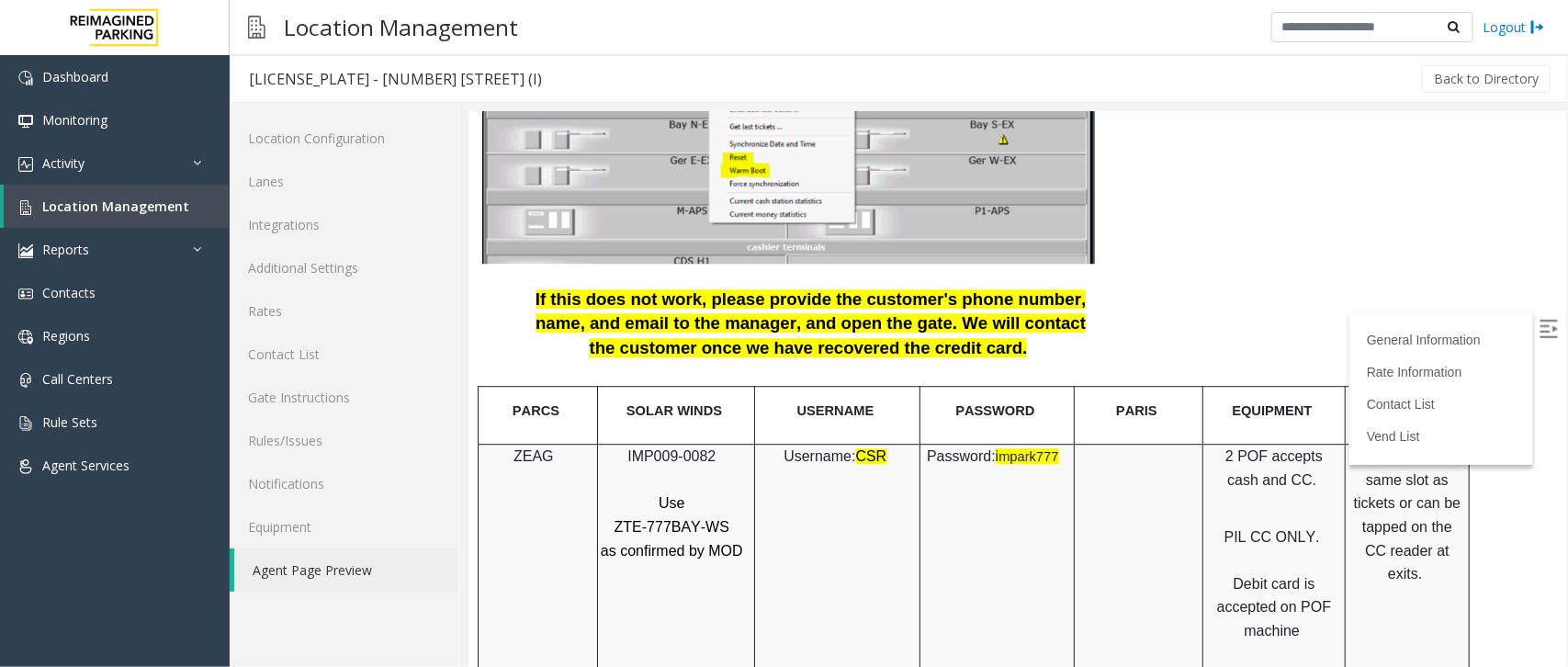click on "IMP009-0082" at bounding box center (671, 455) 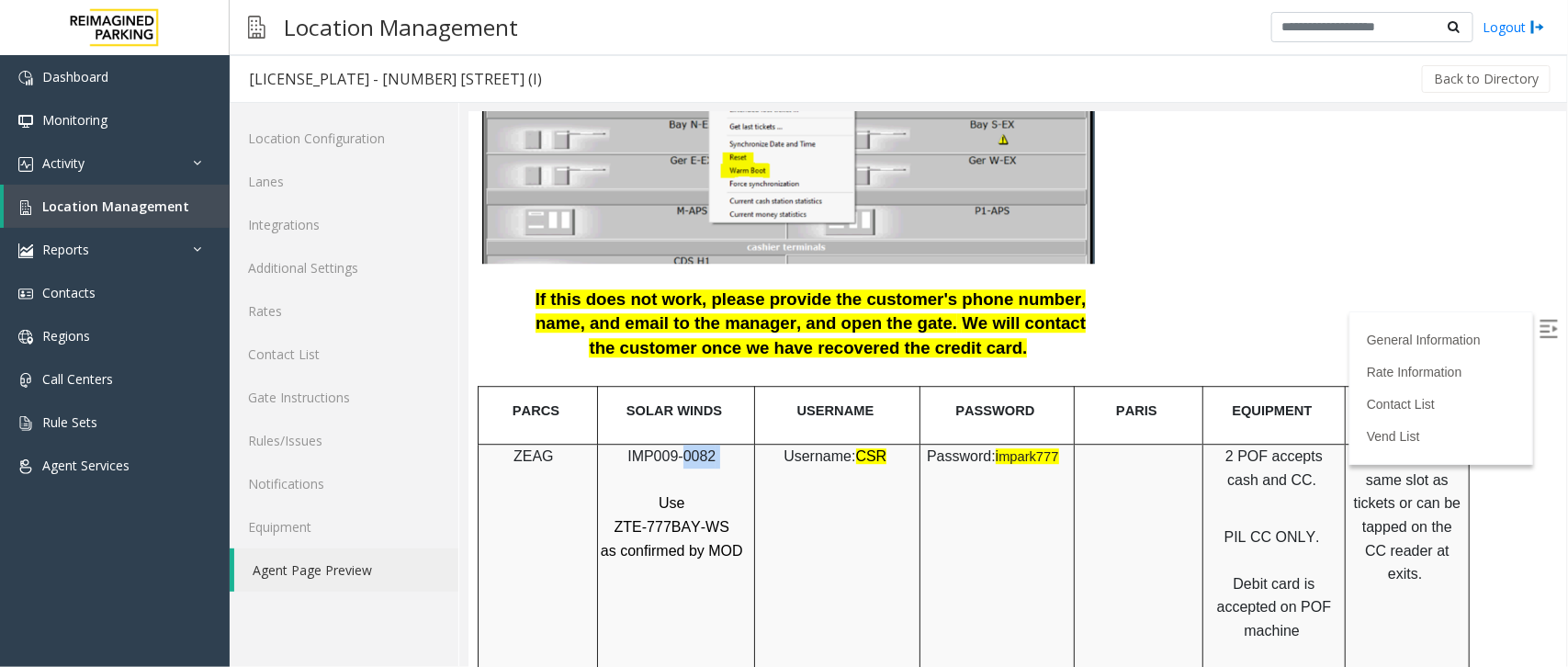 click on "IMP009-0082" at bounding box center (671, 455) 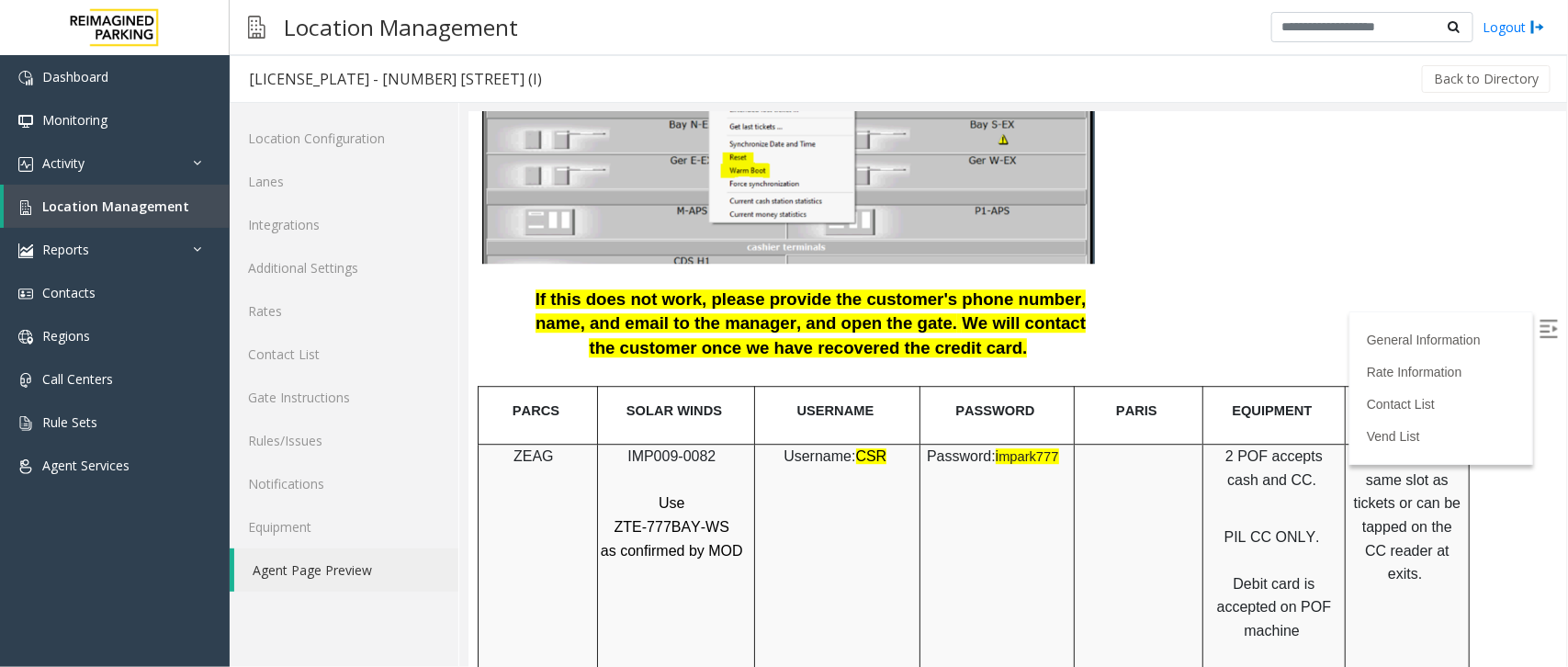 click on "IMP009-0082" at bounding box center [671, 455] 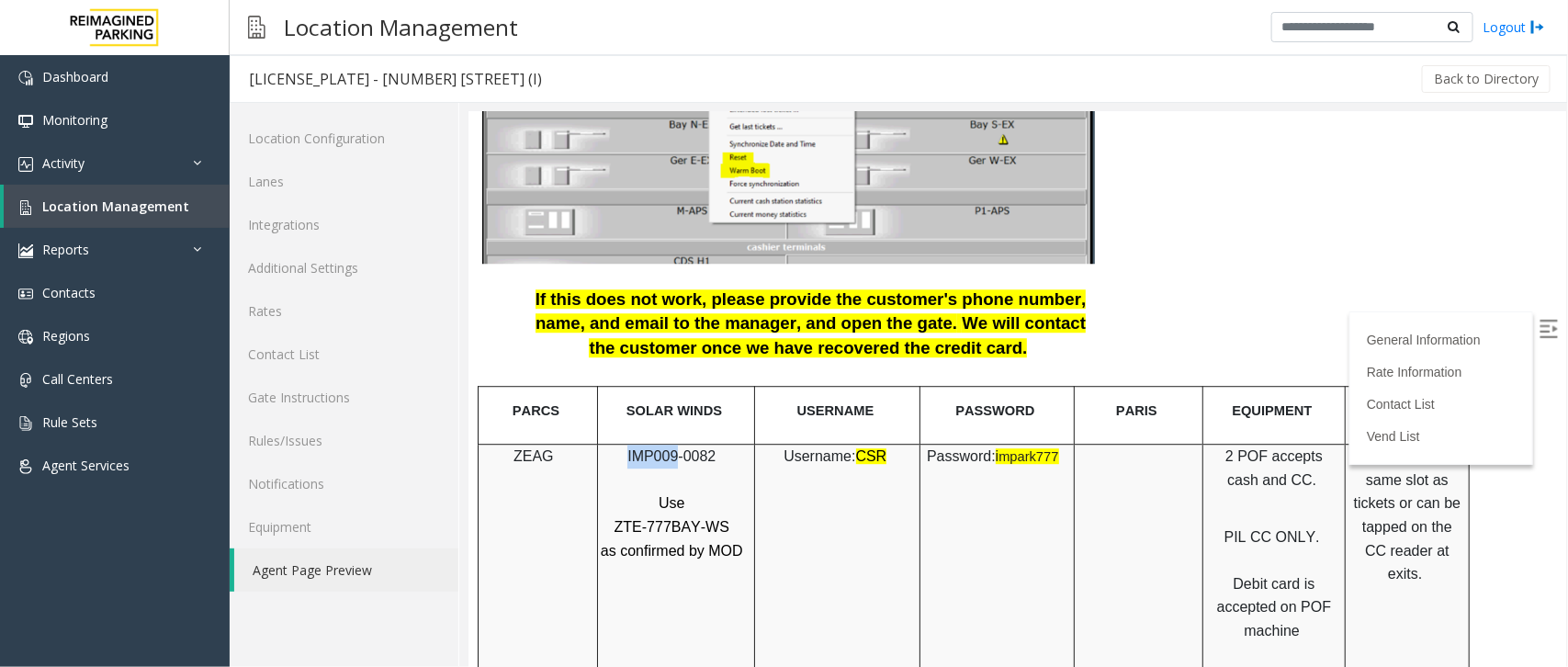 click on "IMP009-0082" at bounding box center (671, 455) 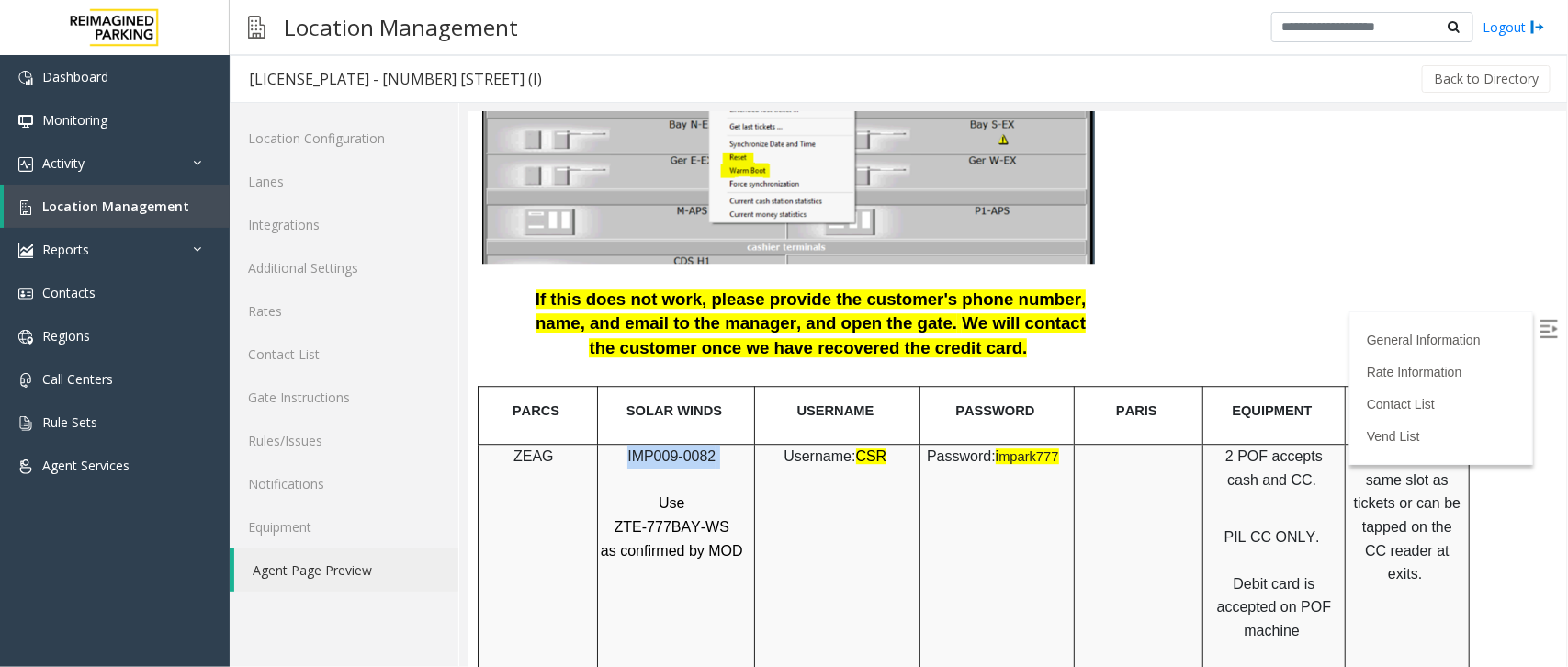 click on "IMP009-0082" at bounding box center (671, 455) 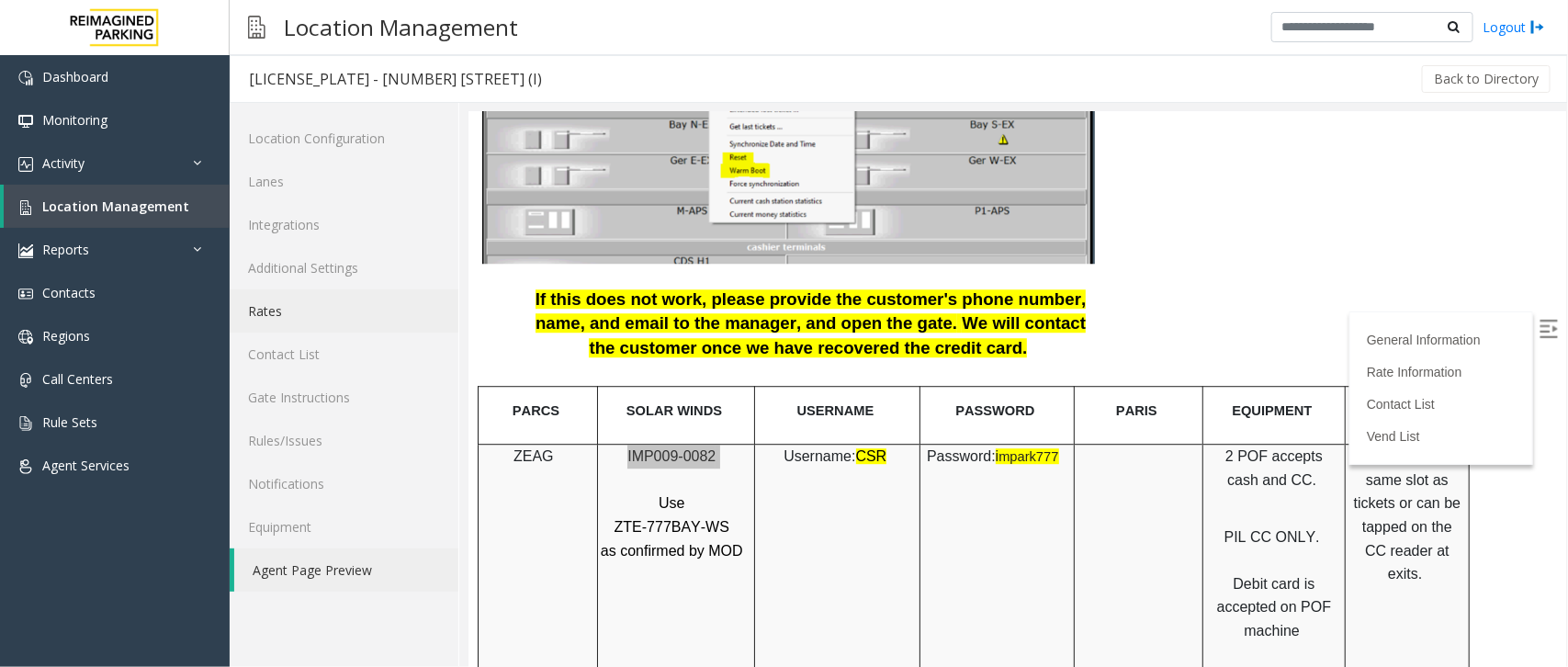 click on "Rates" 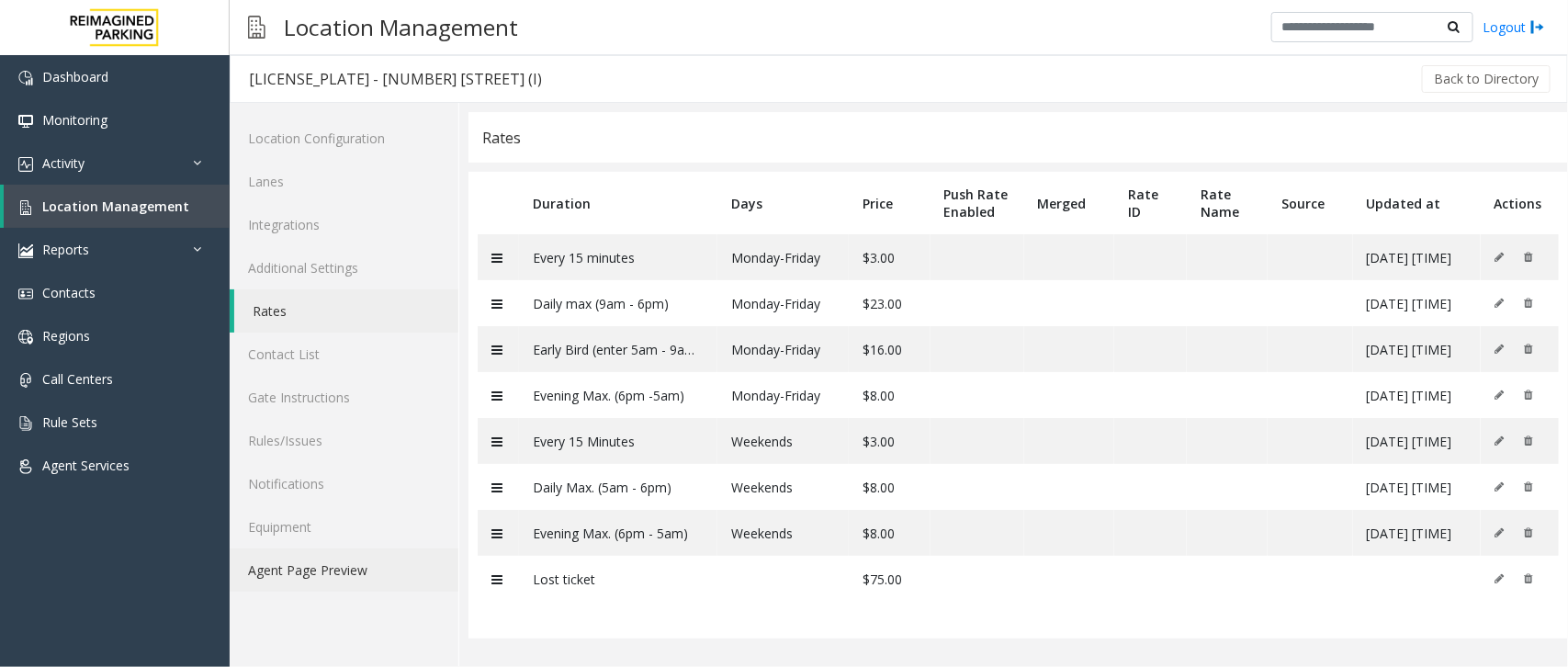click on "Agent Page Preview" 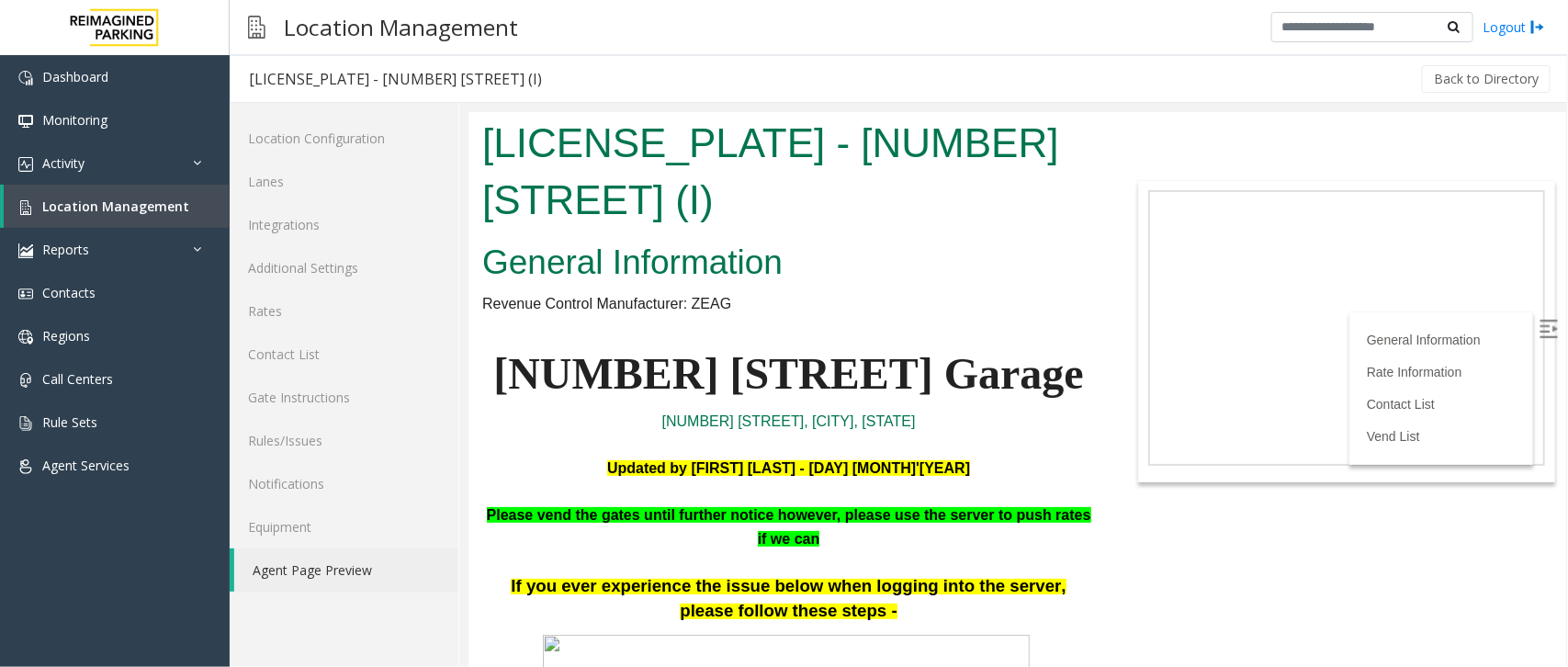 scroll, scrollTop: 0, scrollLeft: 0, axis: both 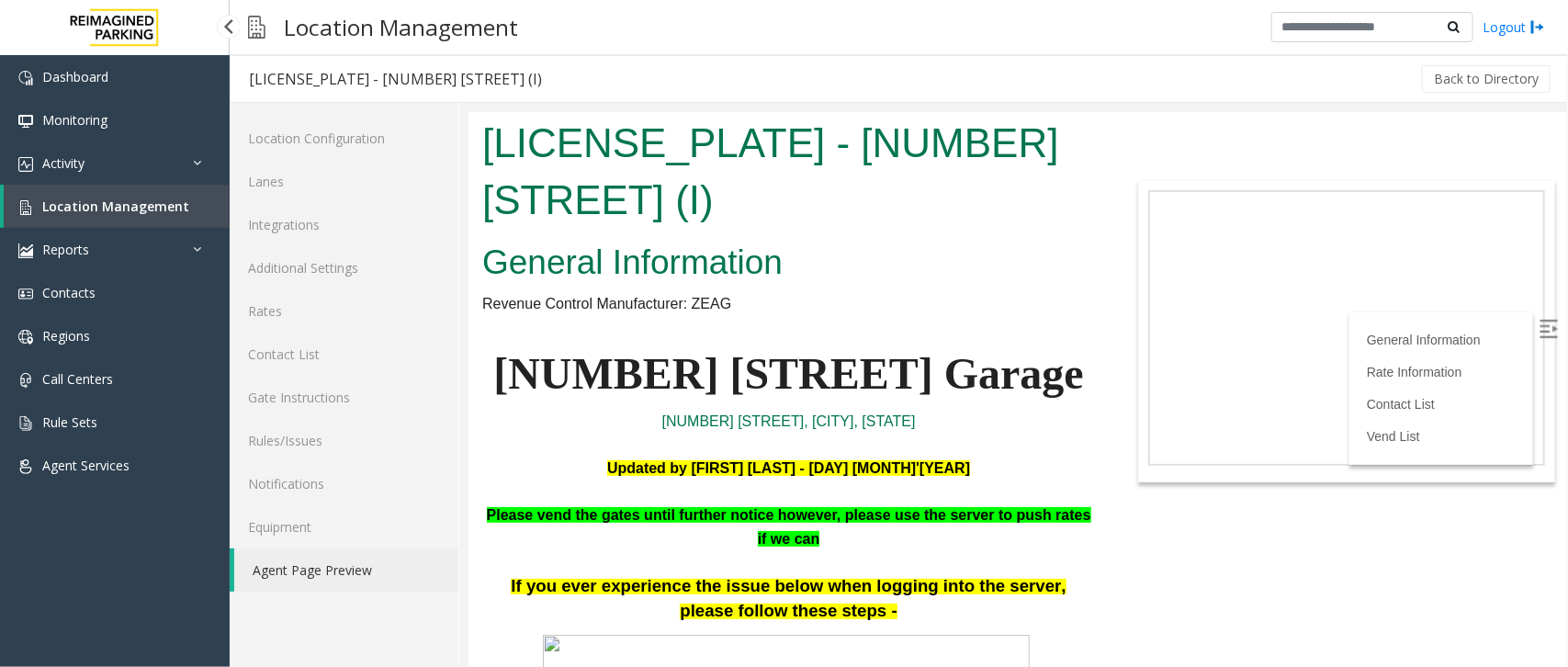click on "Location Management" at bounding box center (116, 206) 